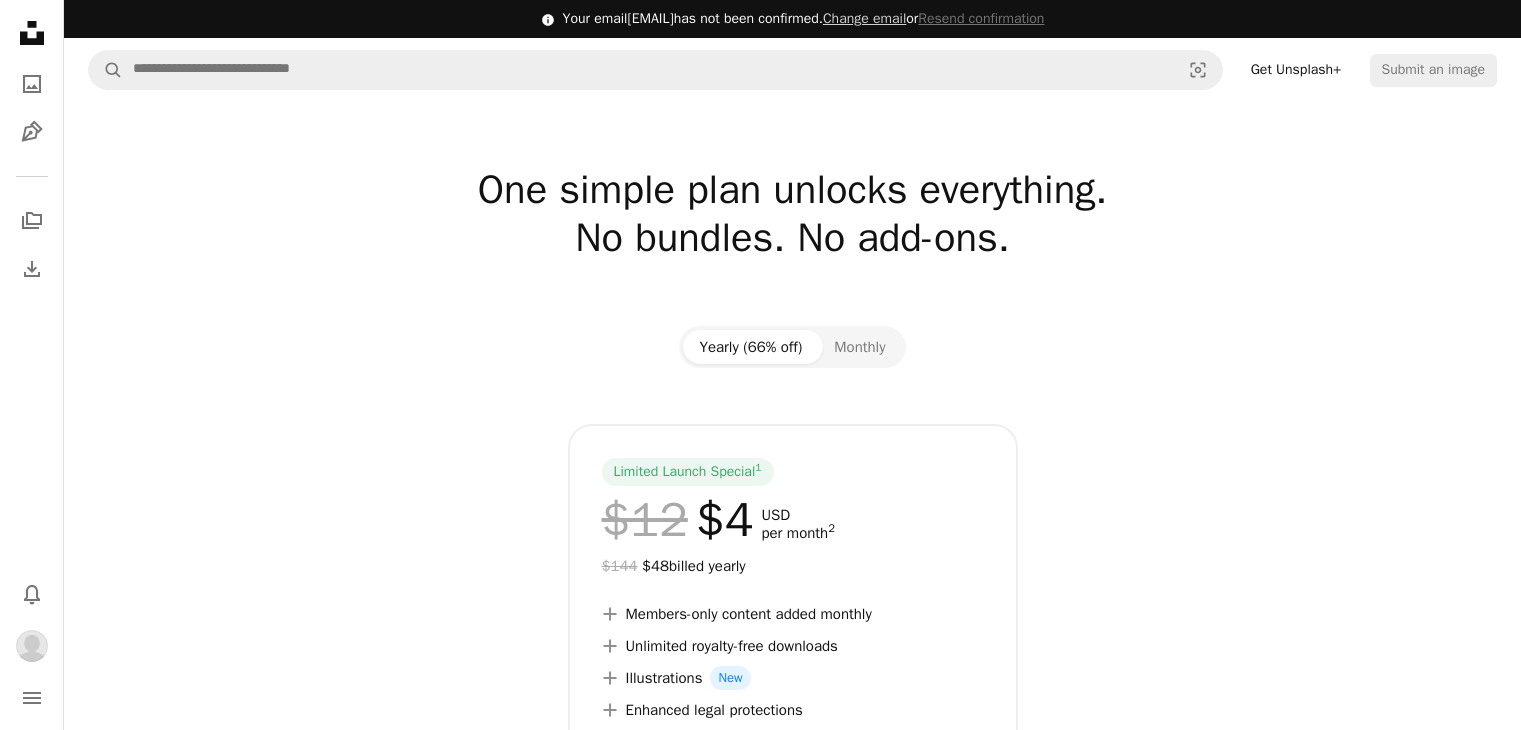 scroll, scrollTop: 0, scrollLeft: 0, axis: both 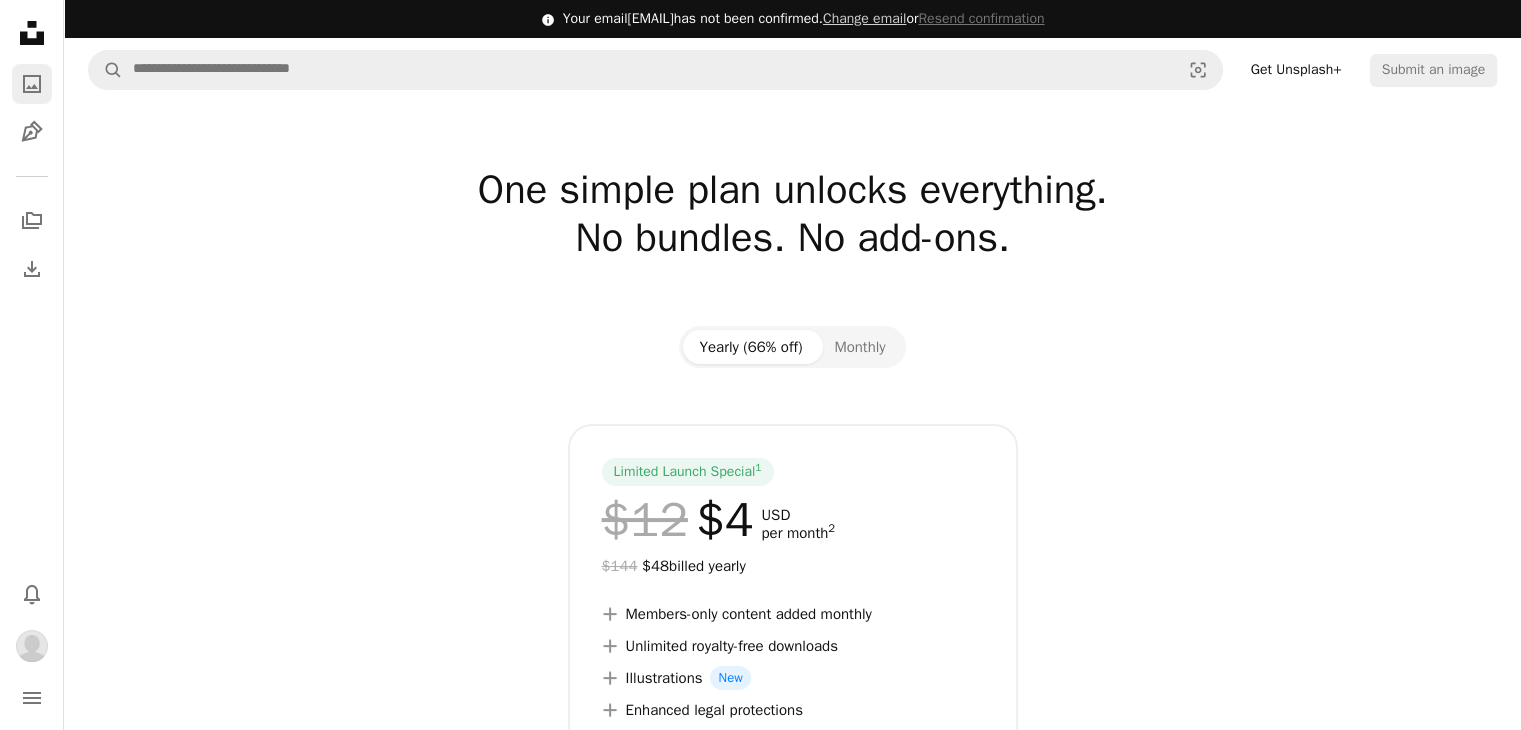click on "A photo" 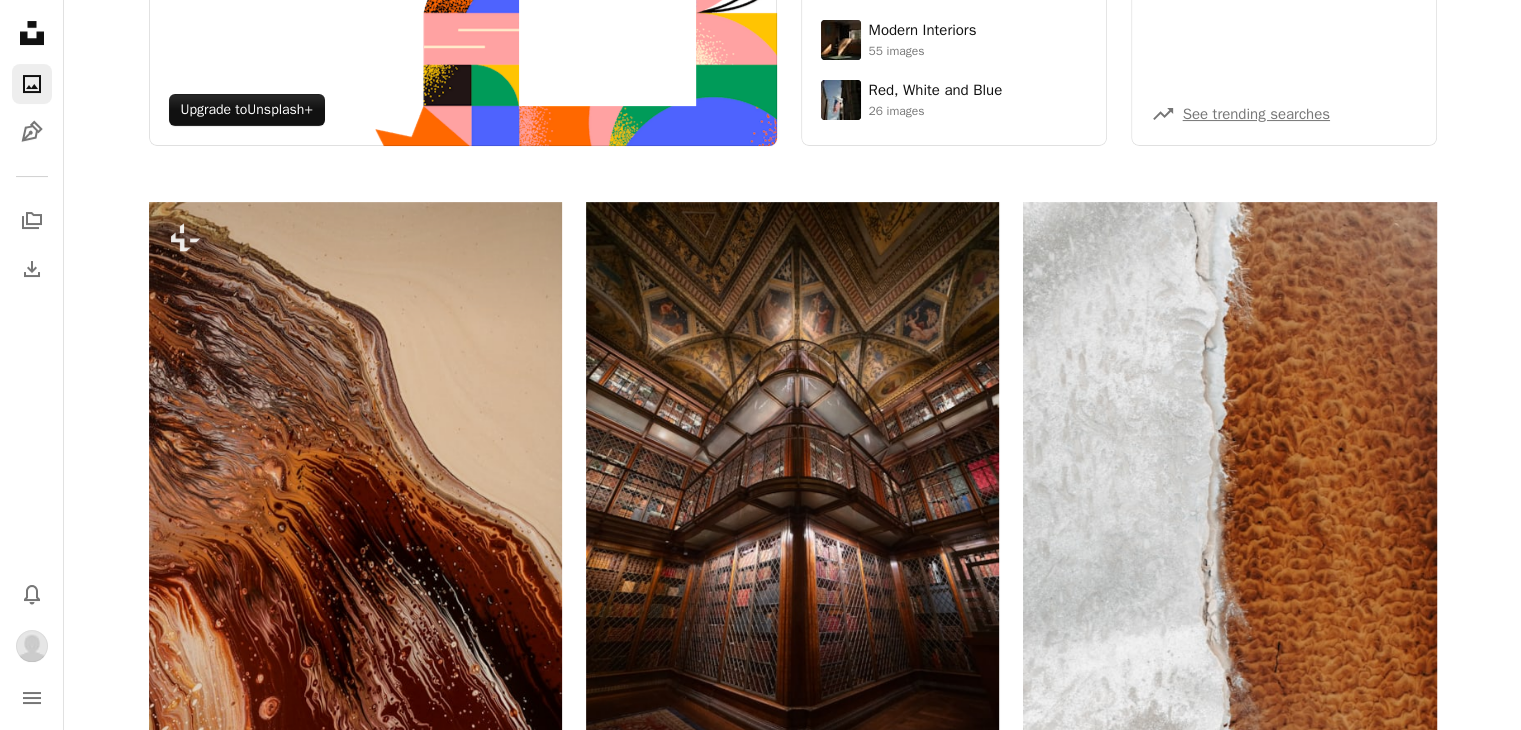 scroll, scrollTop: 0, scrollLeft: 0, axis: both 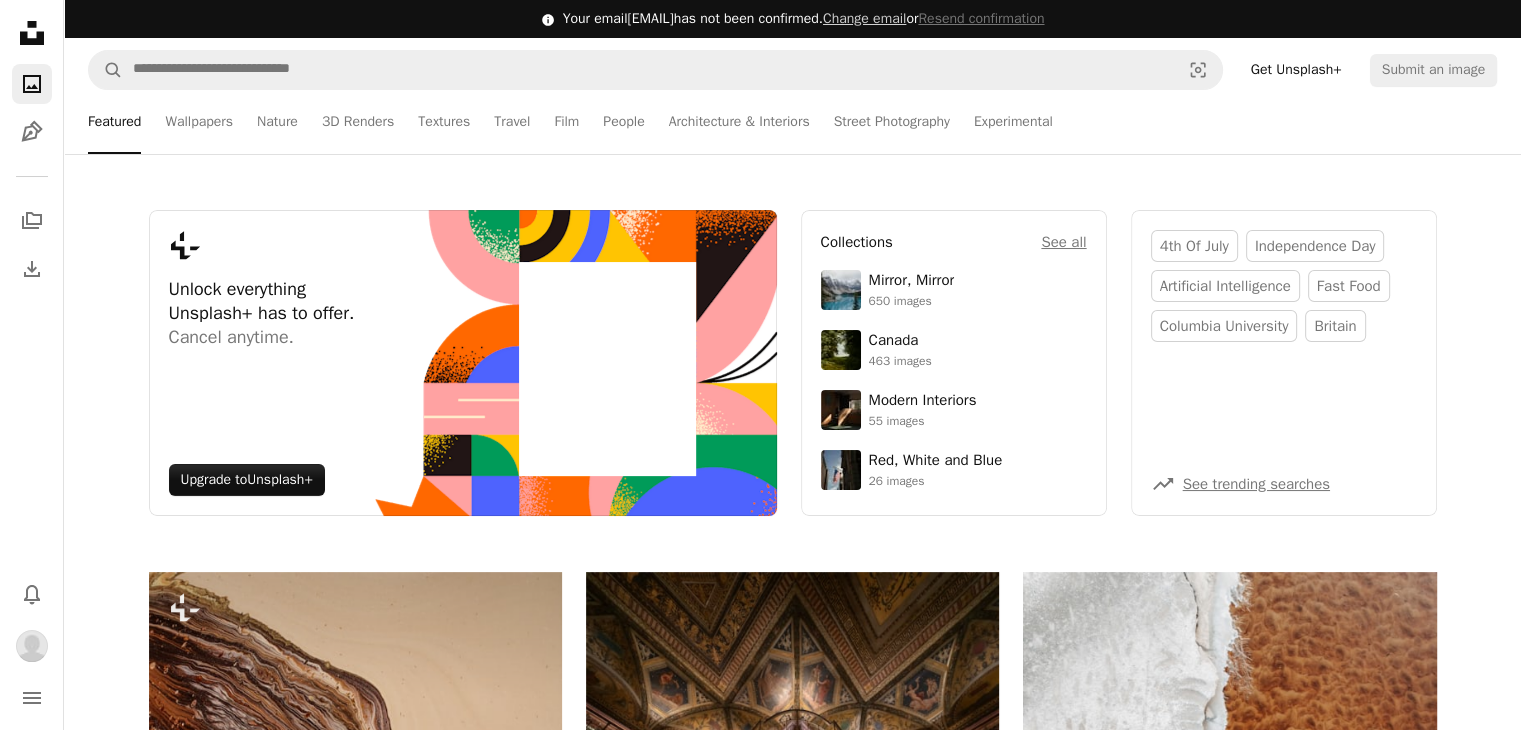 click on "Get Unsplash+" at bounding box center (1296, 70) 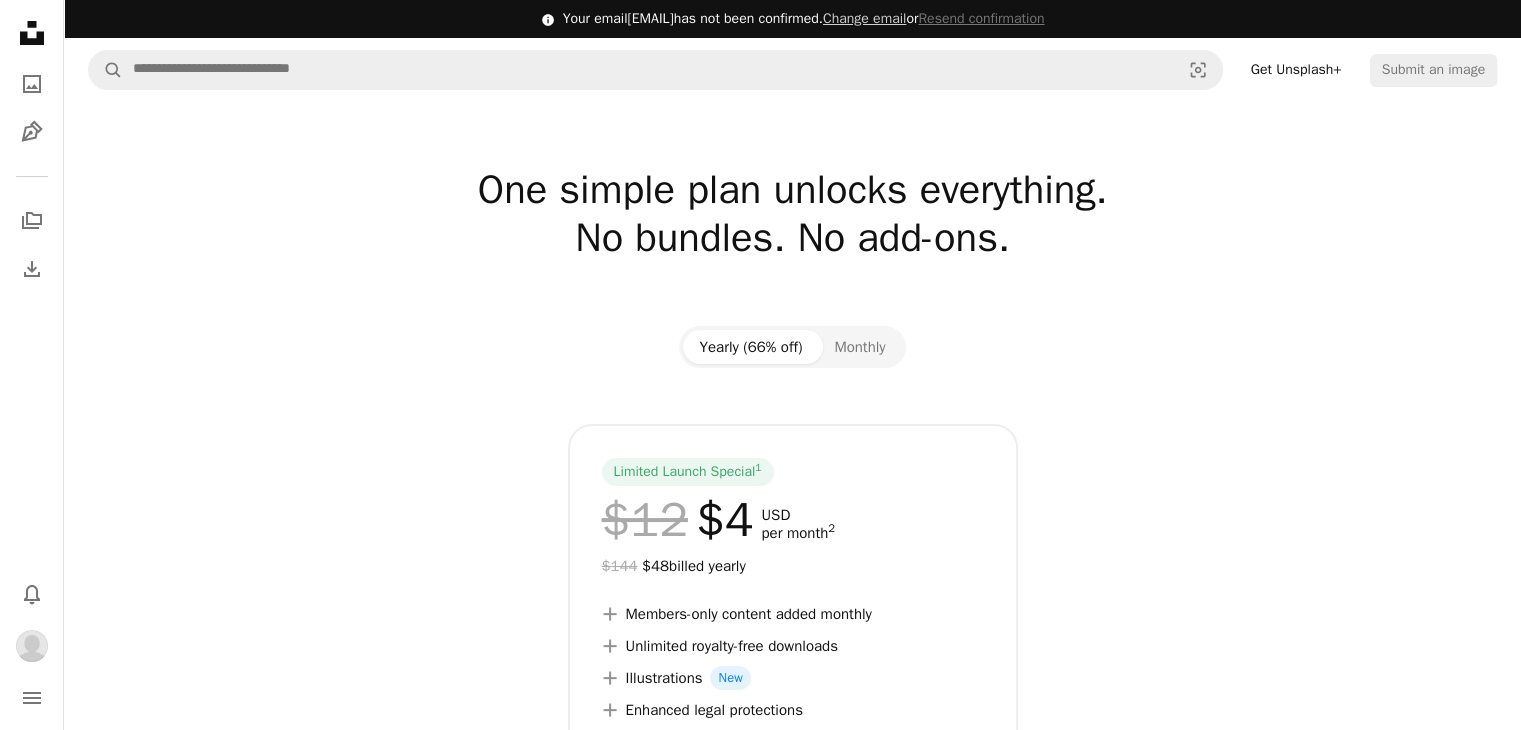 click on "Get Unsplash+" at bounding box center [1296, 70] 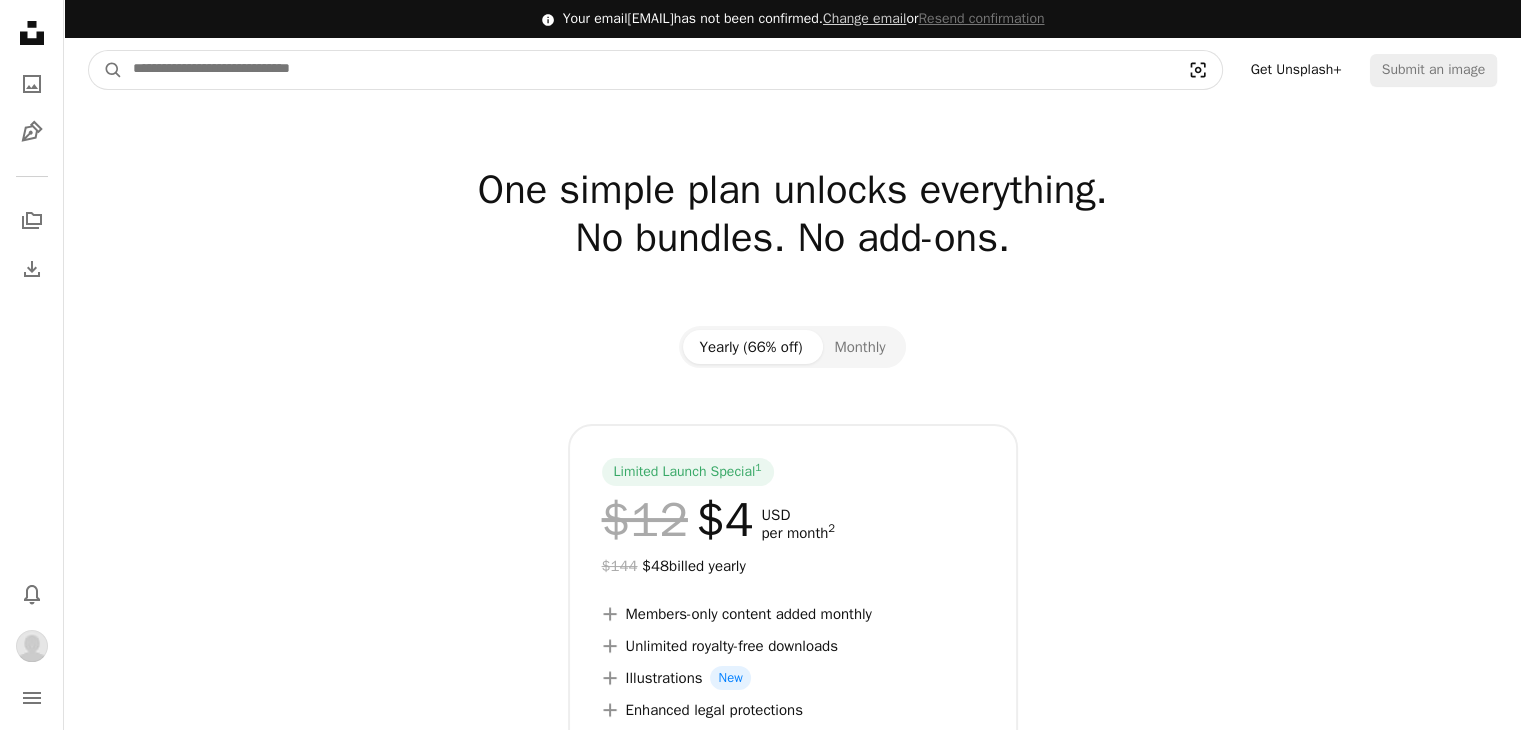 click on "Visual search" 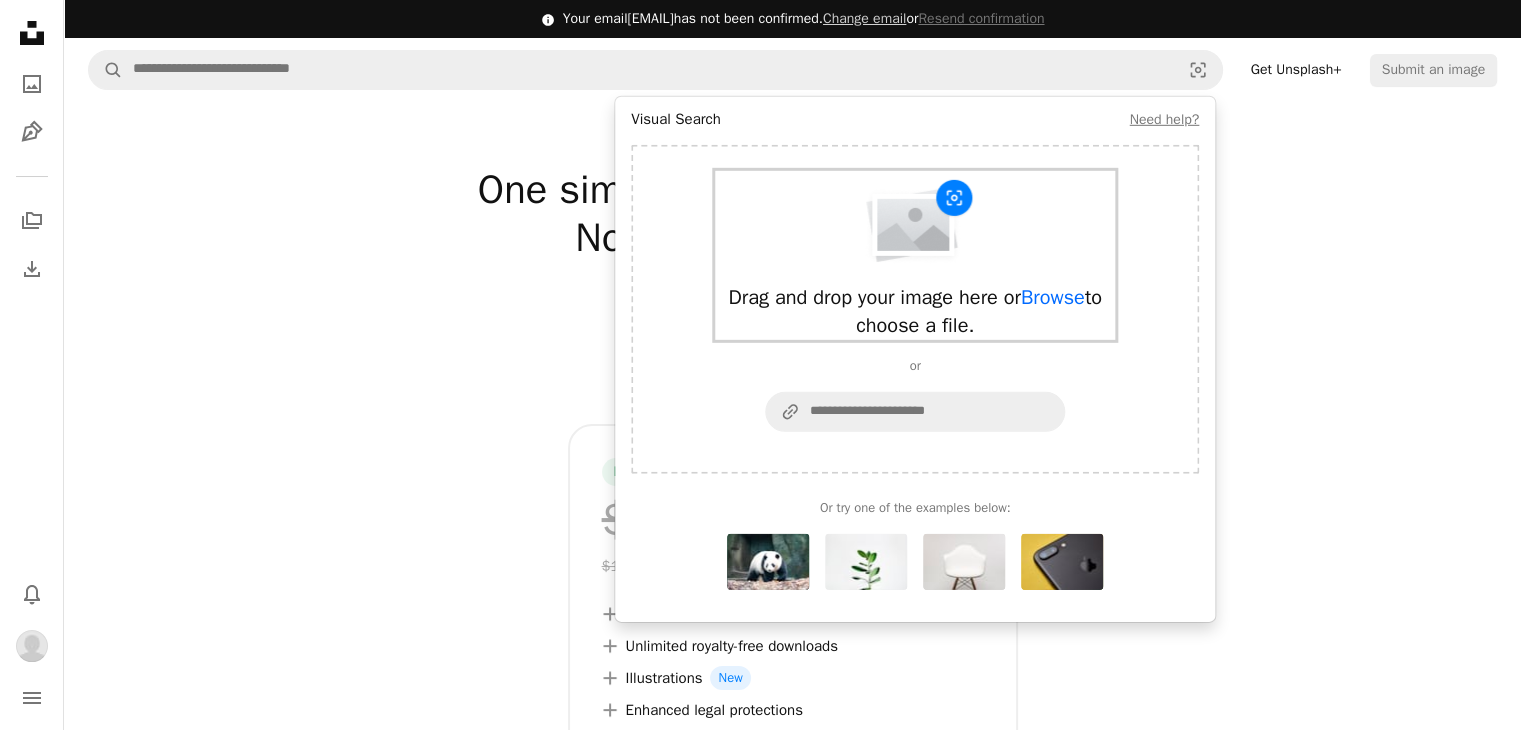 click at bounding box center [915, 223] 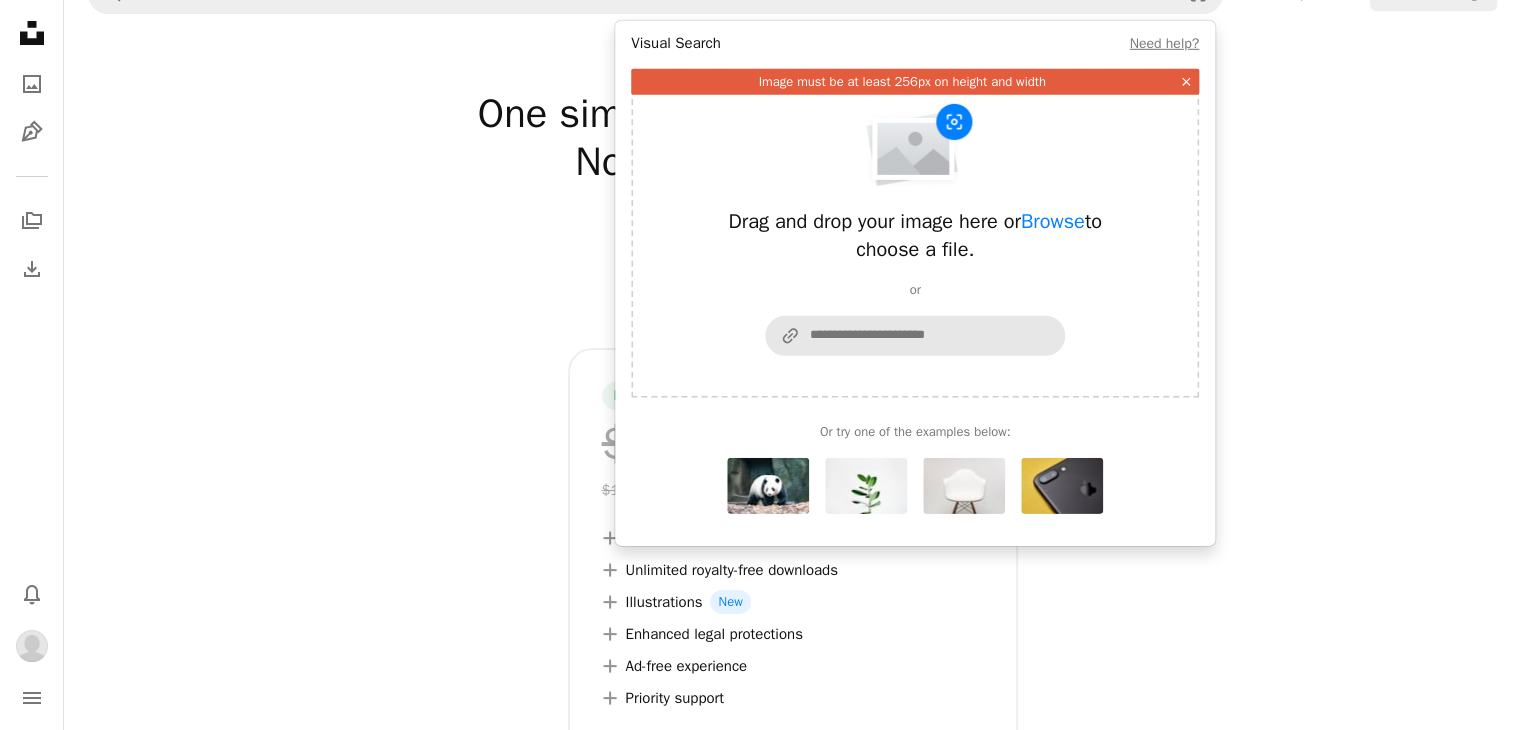 scroll, scrollTop: 74, scrollLeft: 0, axis: vertical 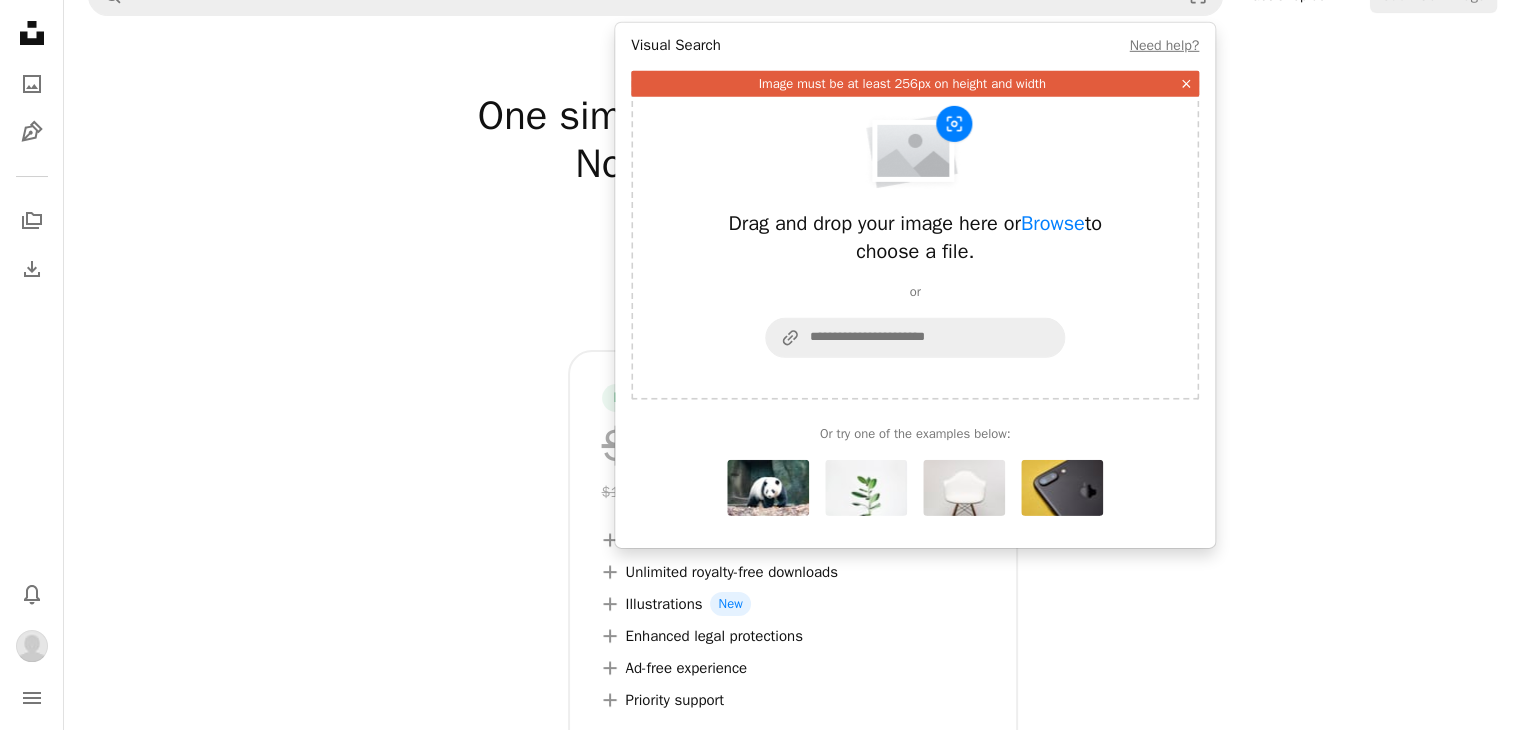 click at bounding box center (866, 488) 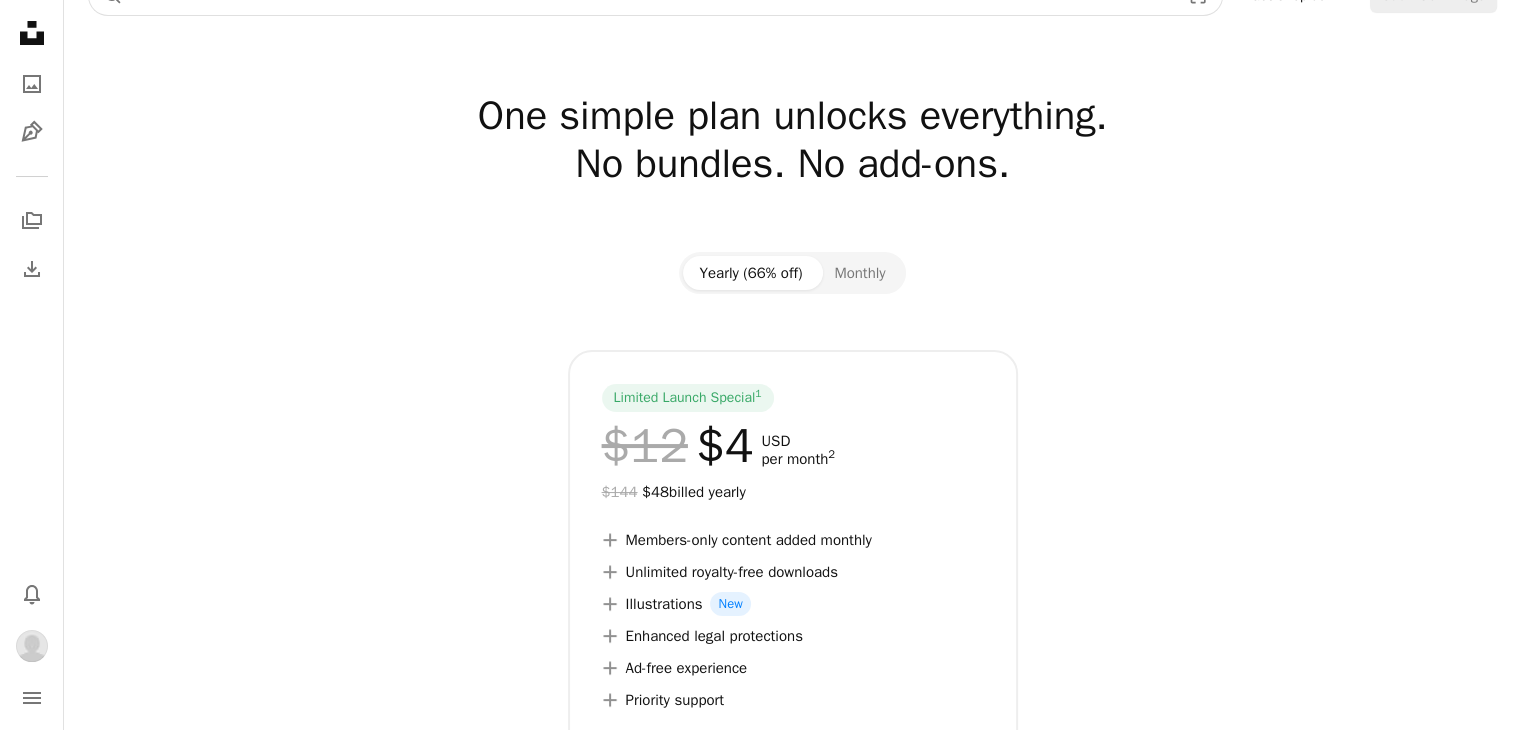scroll, scrollTop: 0, scrollLeft: 0, axis: both 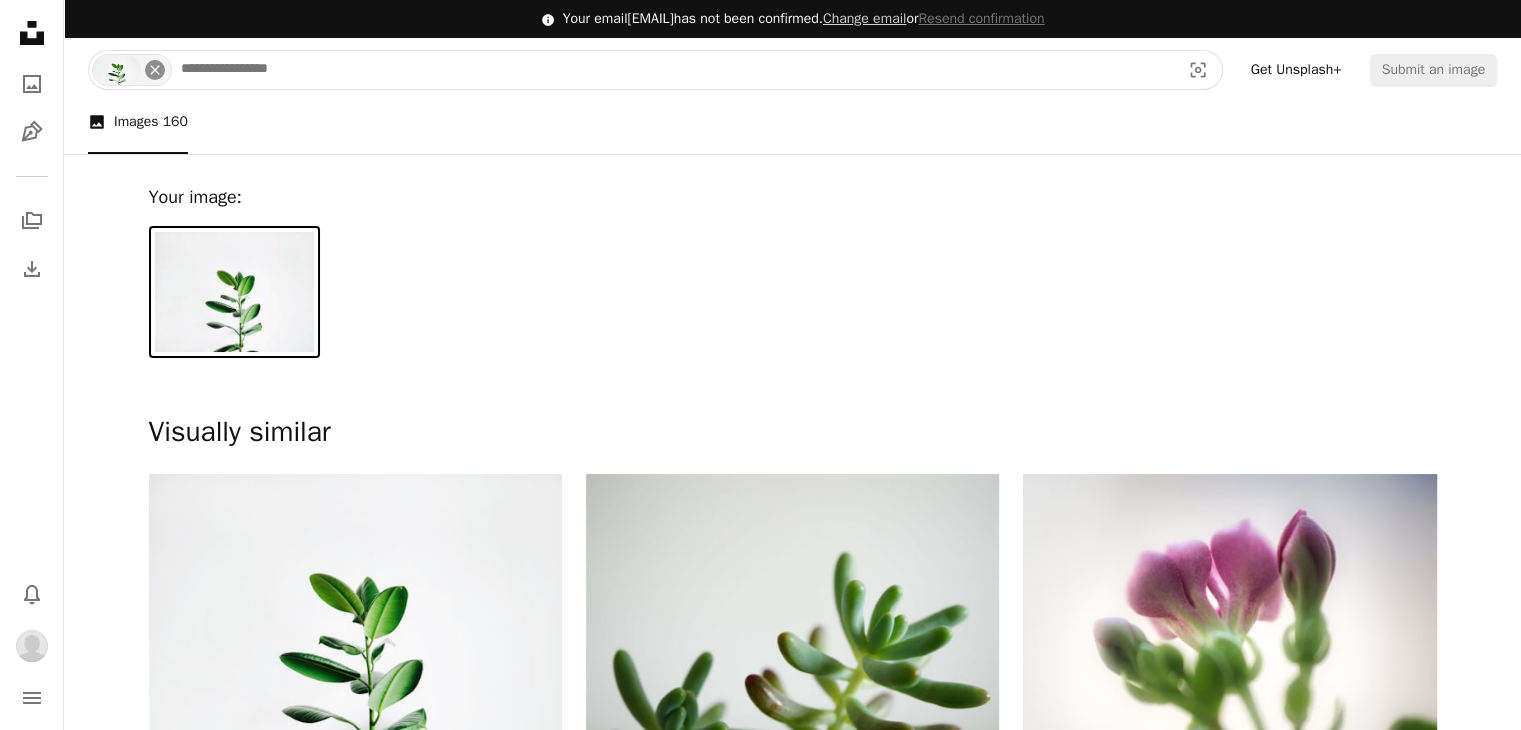 click on "An X shape" 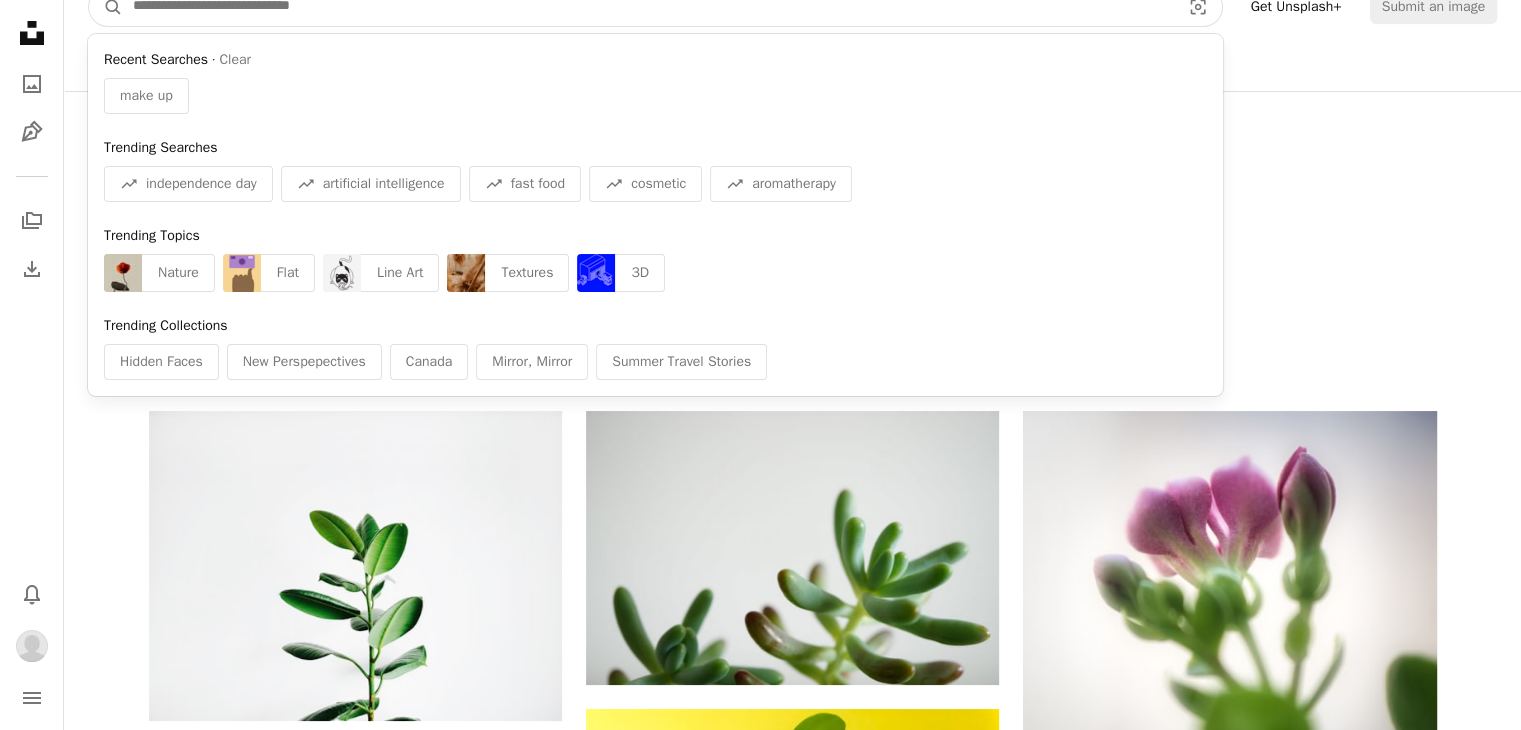 scroll, scrollTop: 0, scrollLeft: 0, axis: both 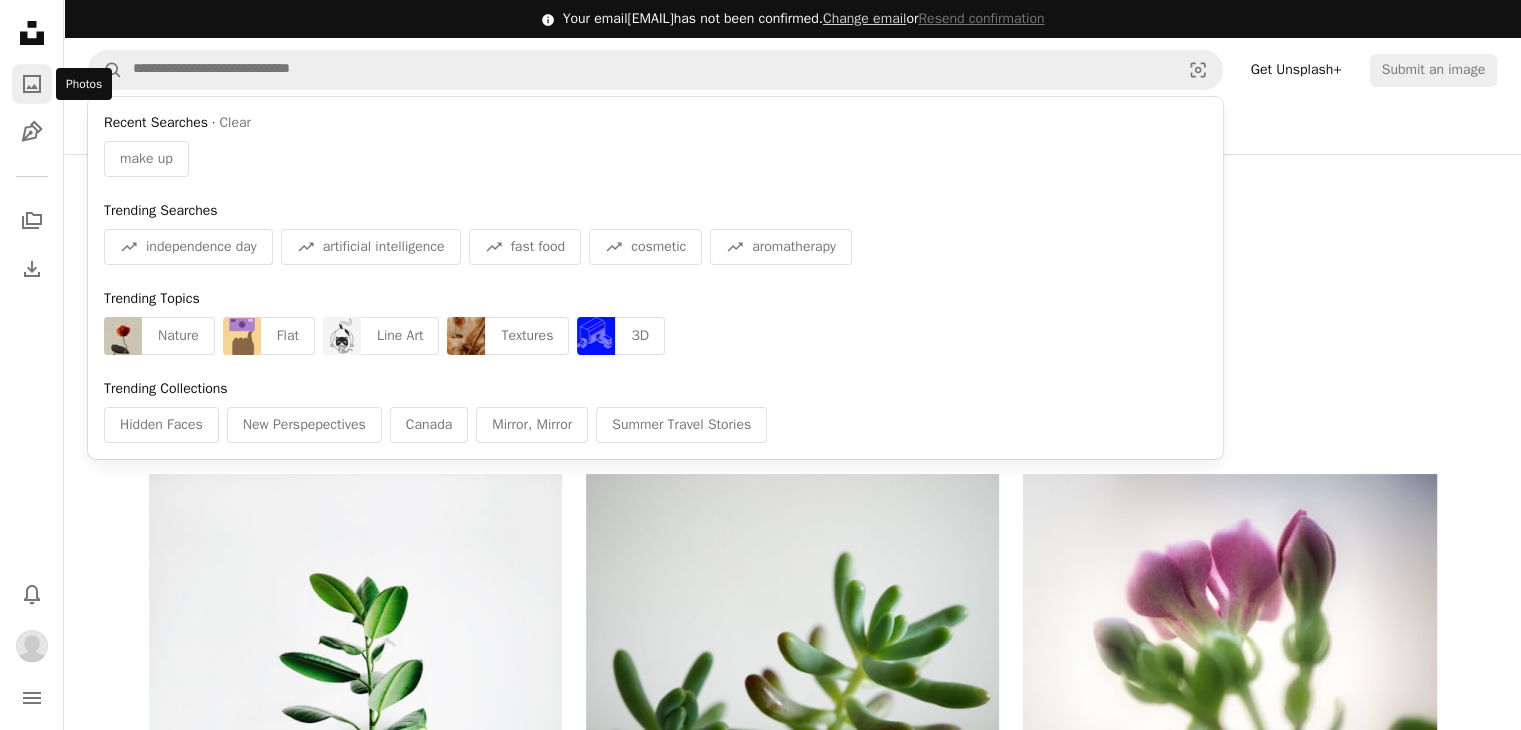 click on "A photo" 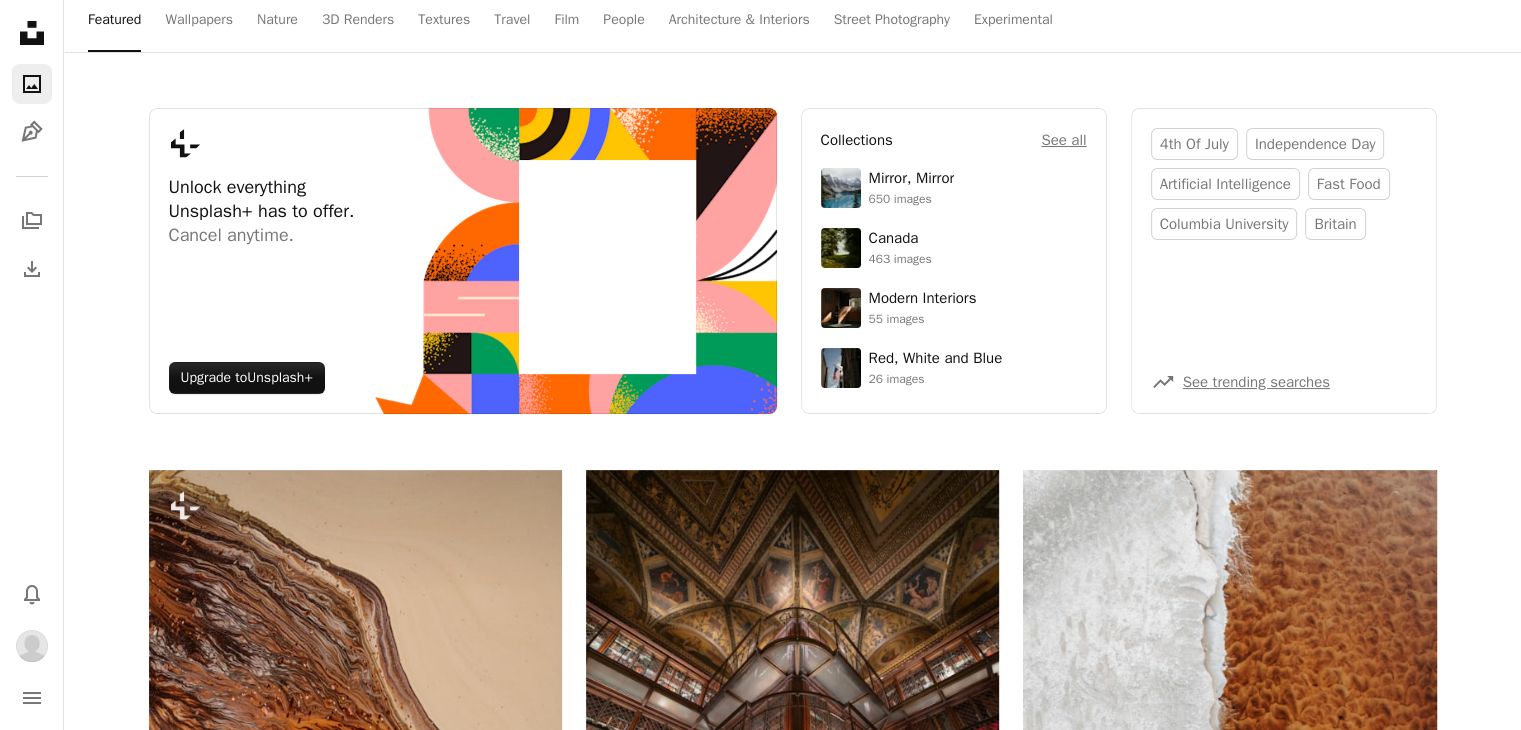 scroll, scrollTop: 0, scrollLeft: 0, axis: both 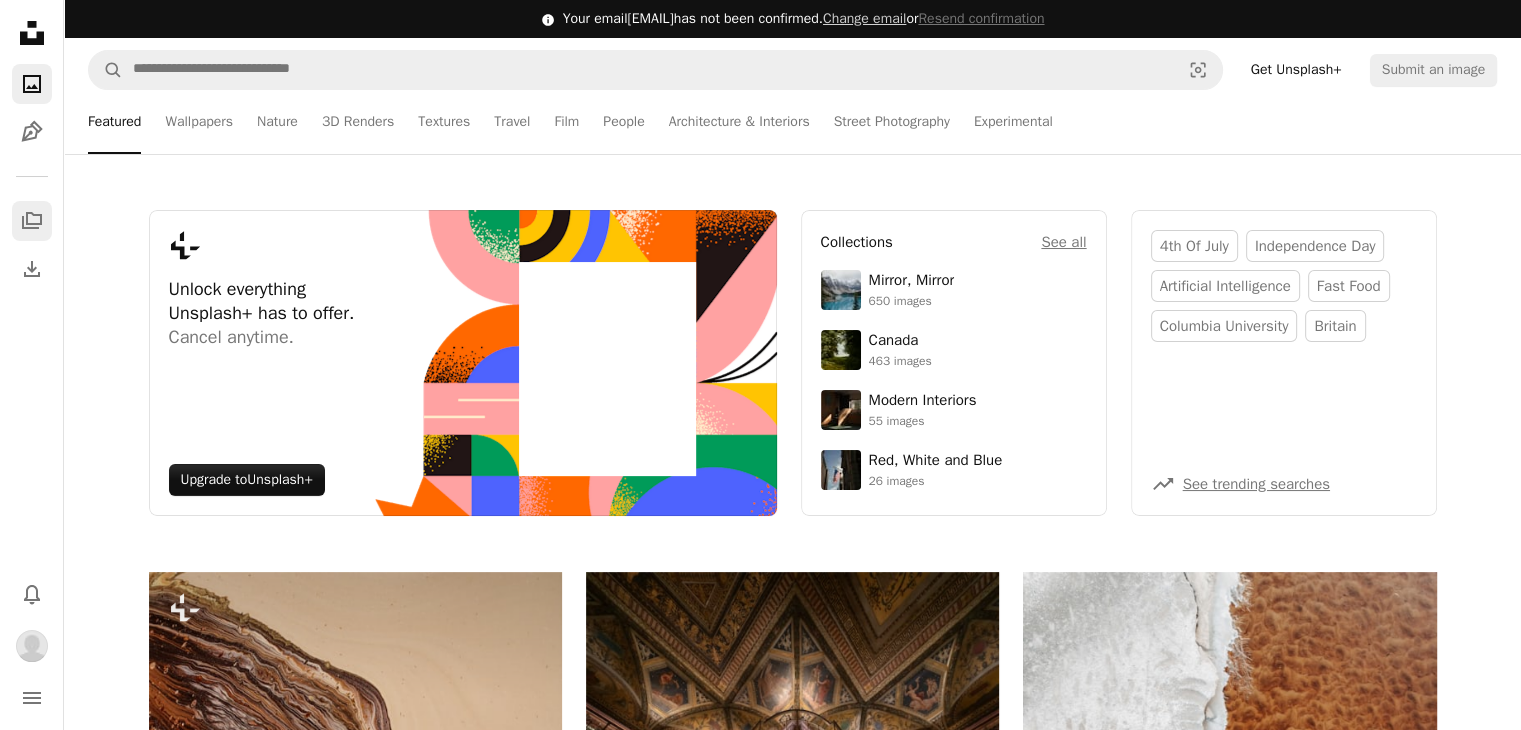 click on "A stack of folders" 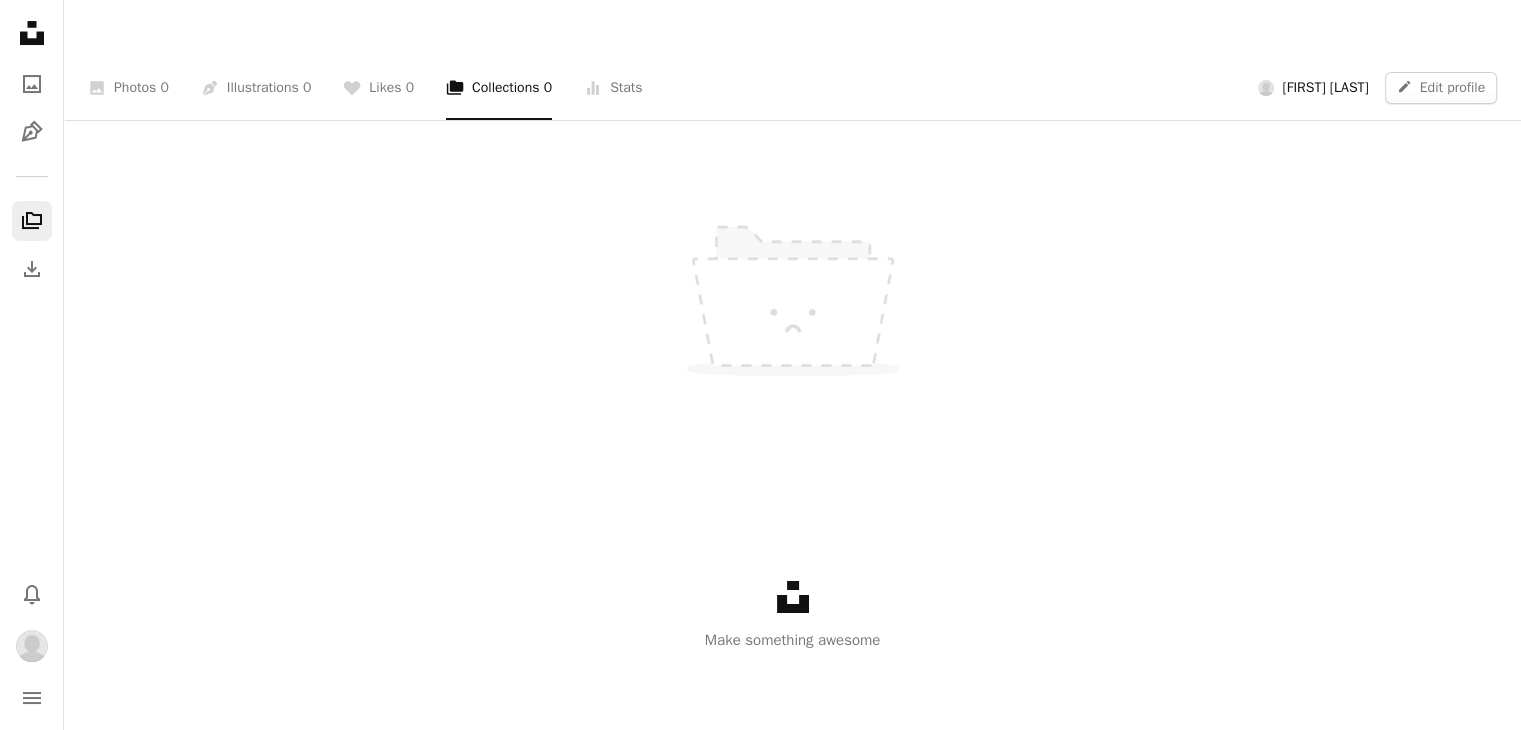 scroll, scrollTop: 316, scrollLeft: 0, axis: vertical 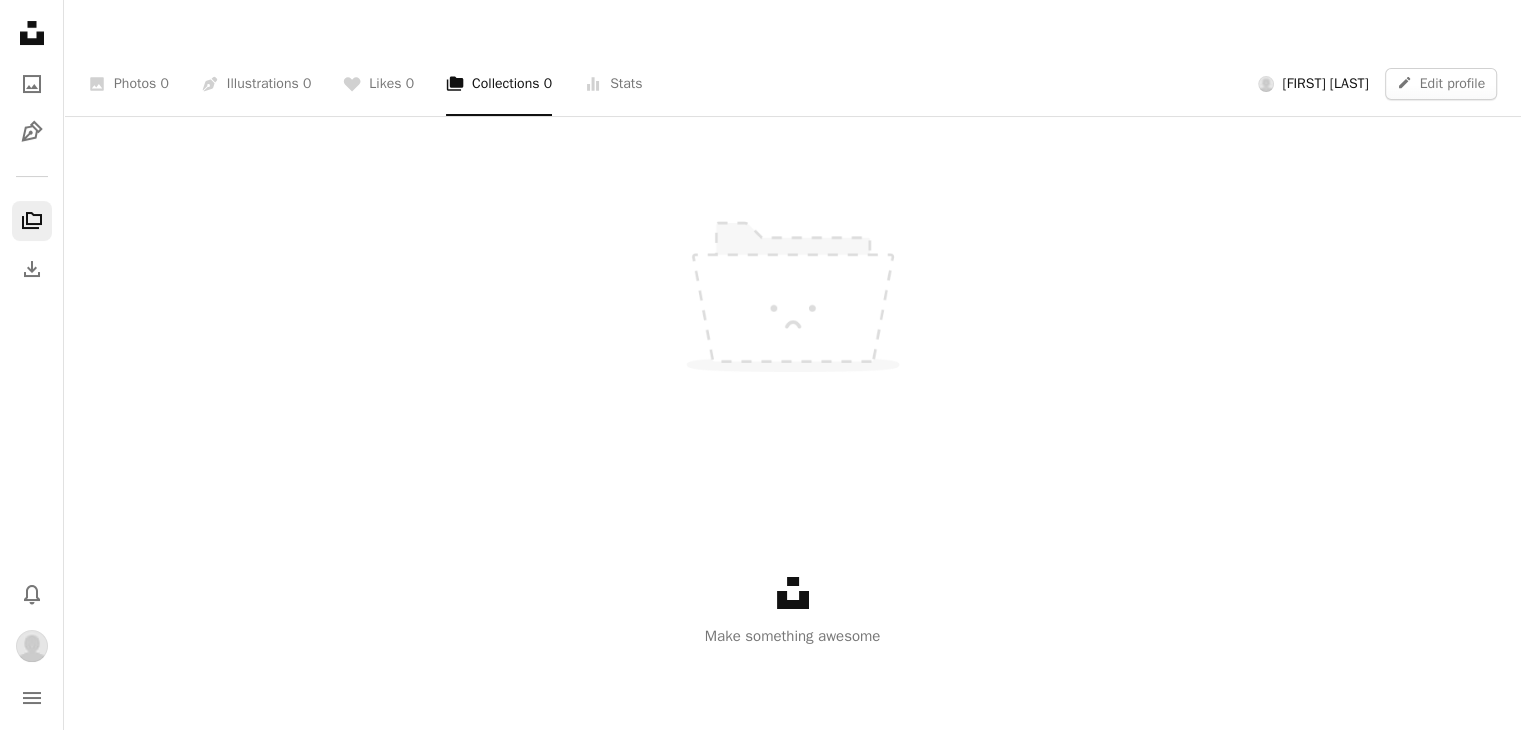 click on "Unsplash logo" 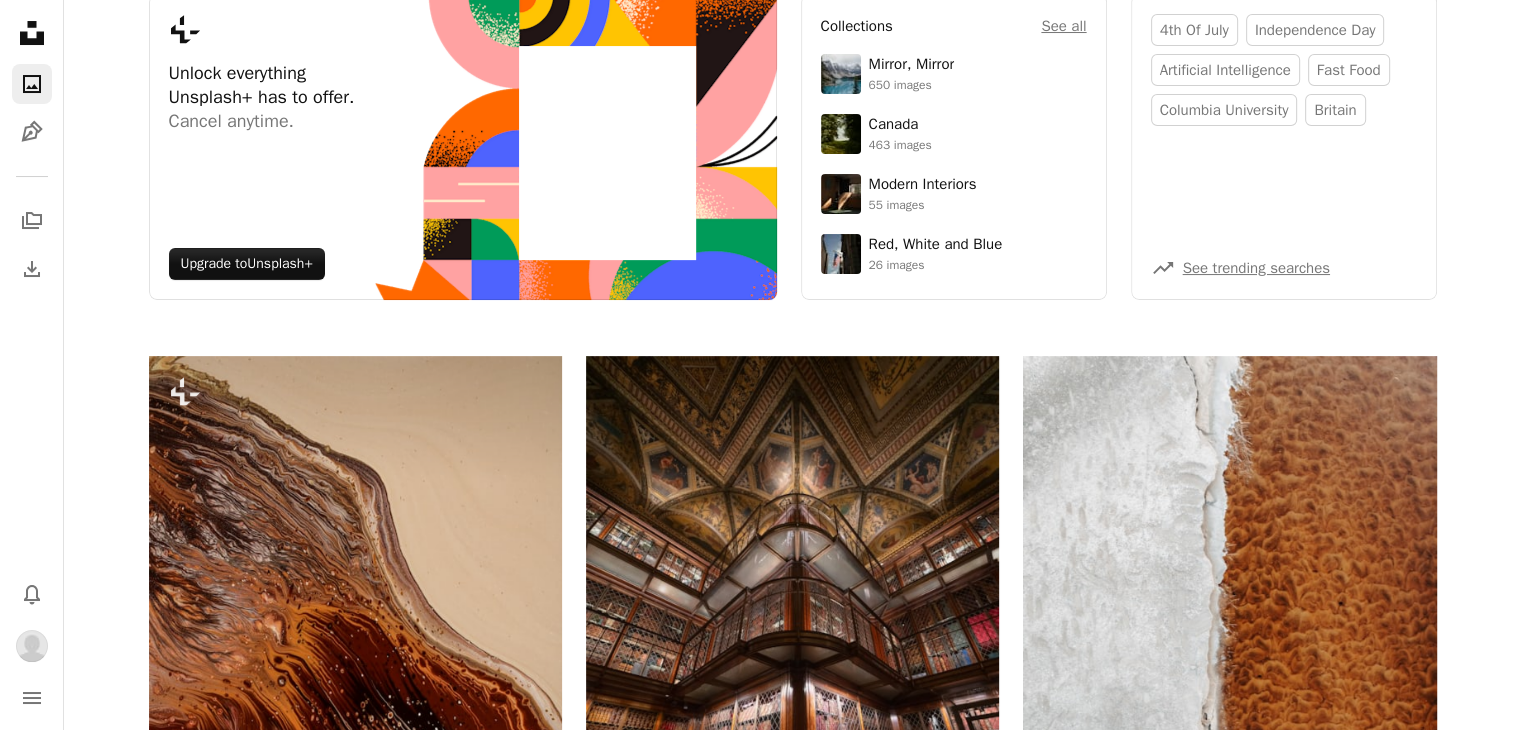 scroll, scrollTop: 218, scrollLeft: 0, axis: vertical 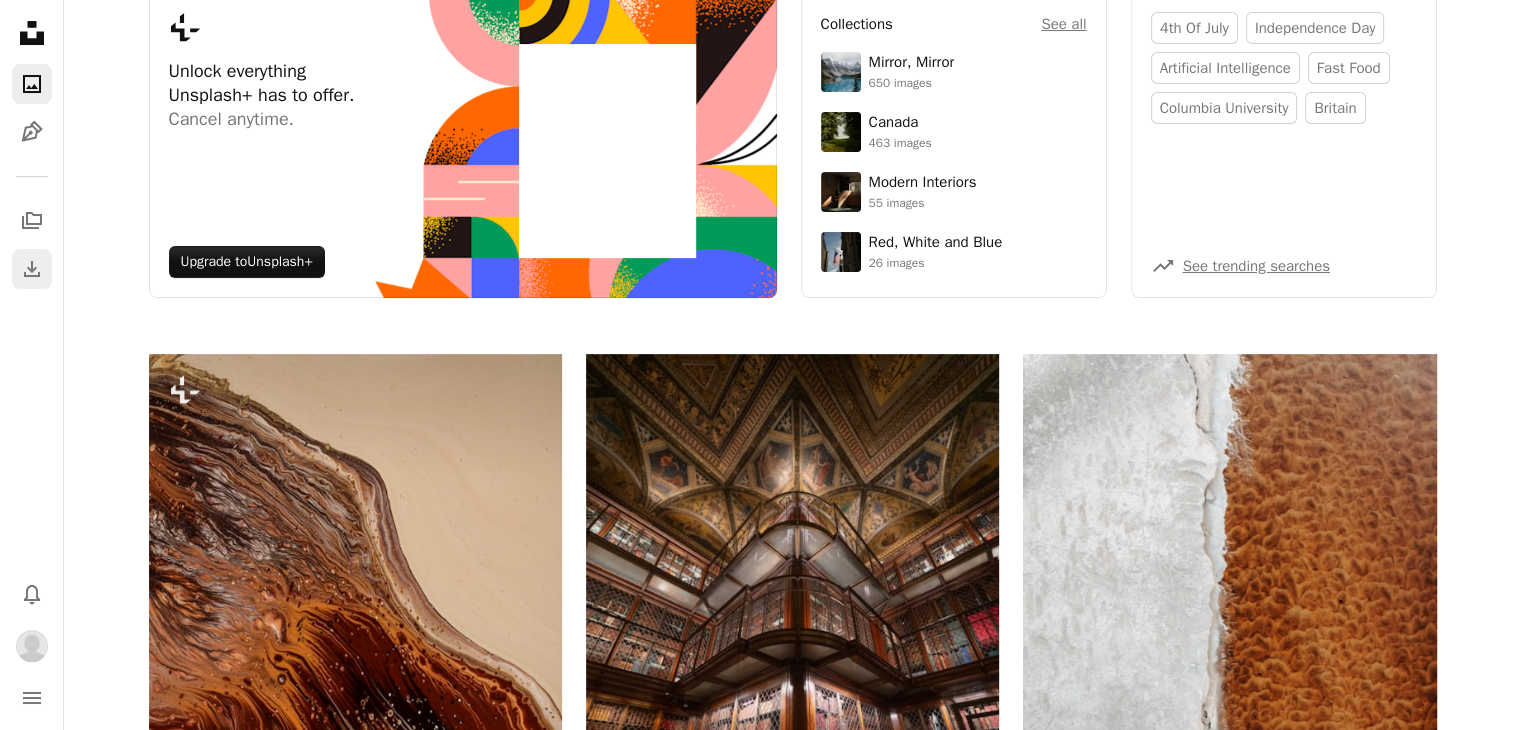 click on "Download" at bounding box center [32, 269] 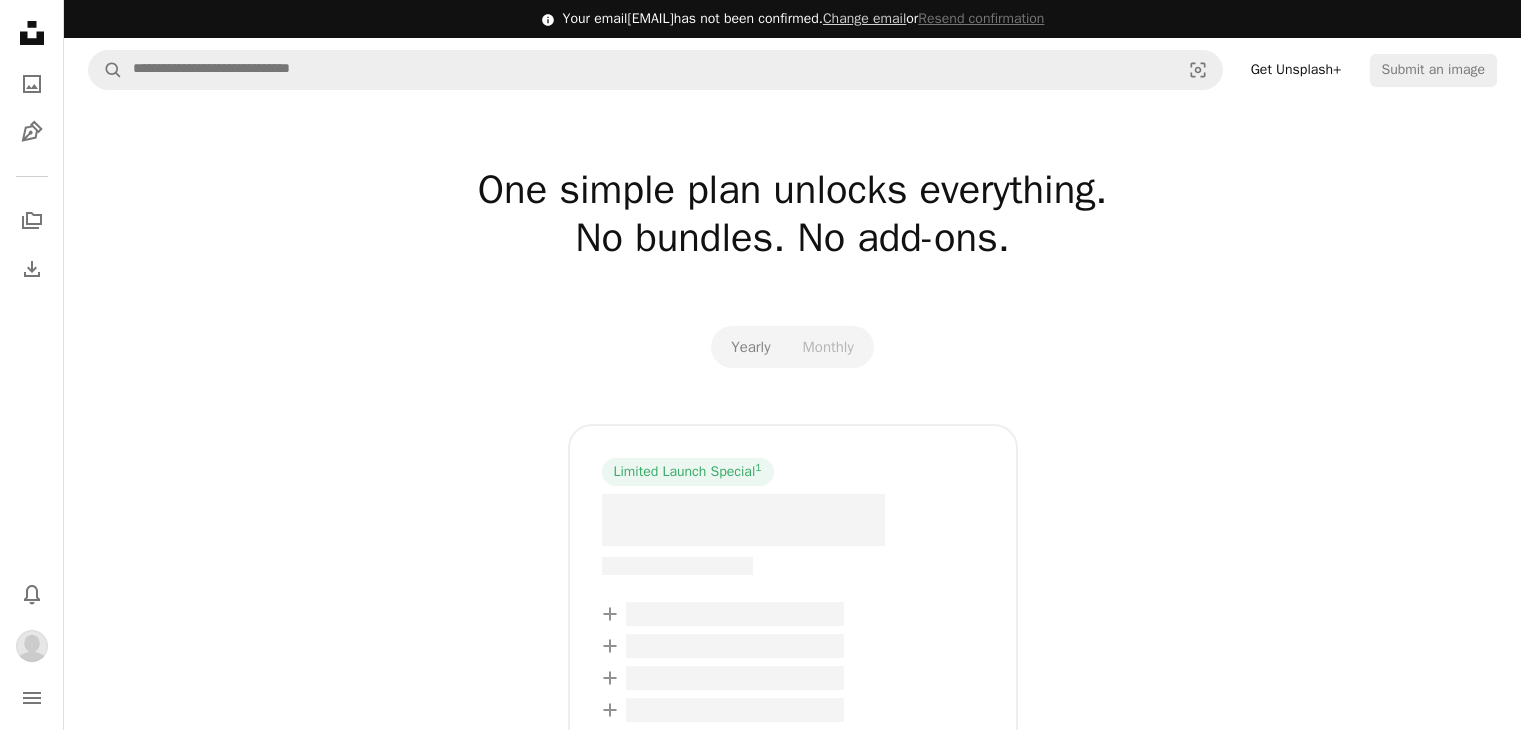 scroll, scrollTop: 0, scrollLeft: 0, axis: both 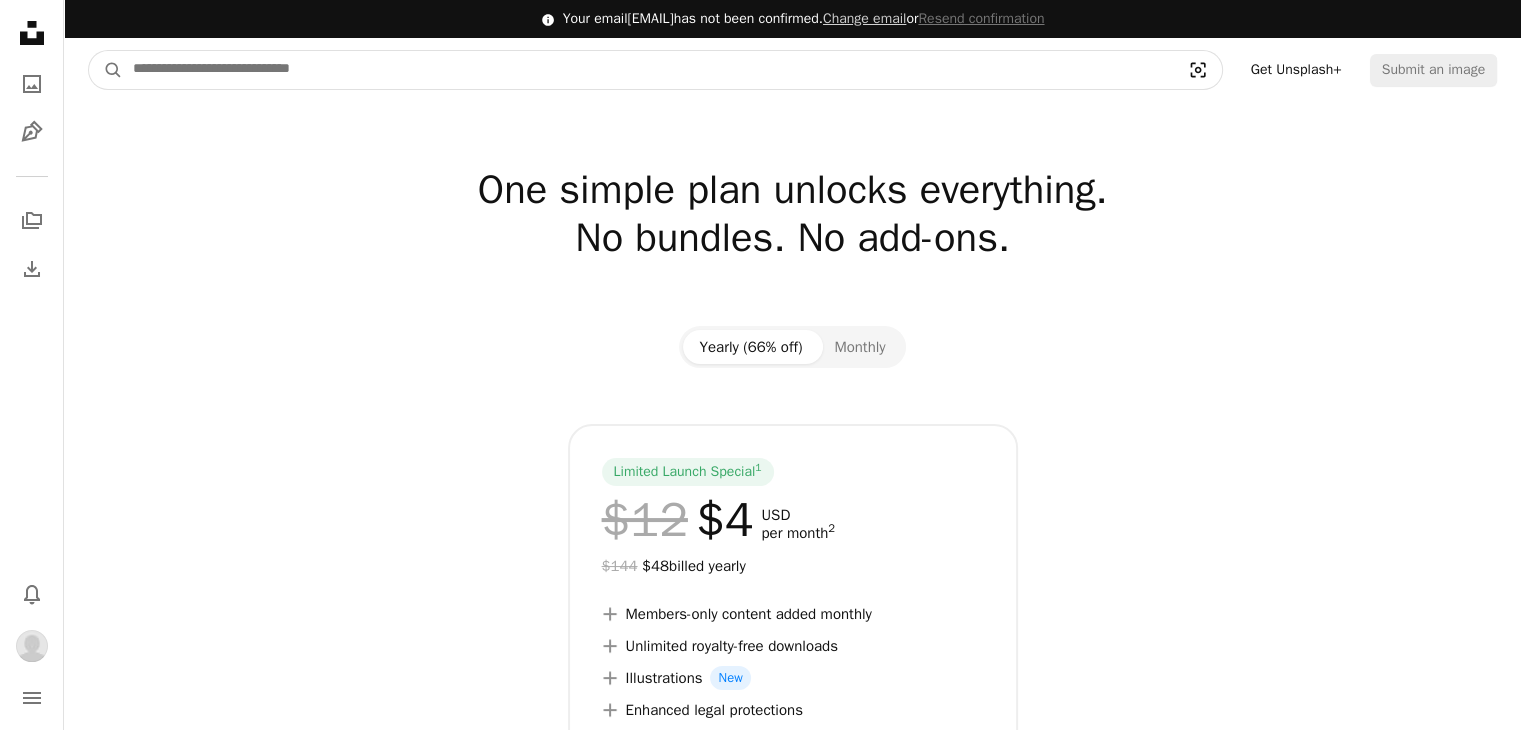 click on "Visual search" 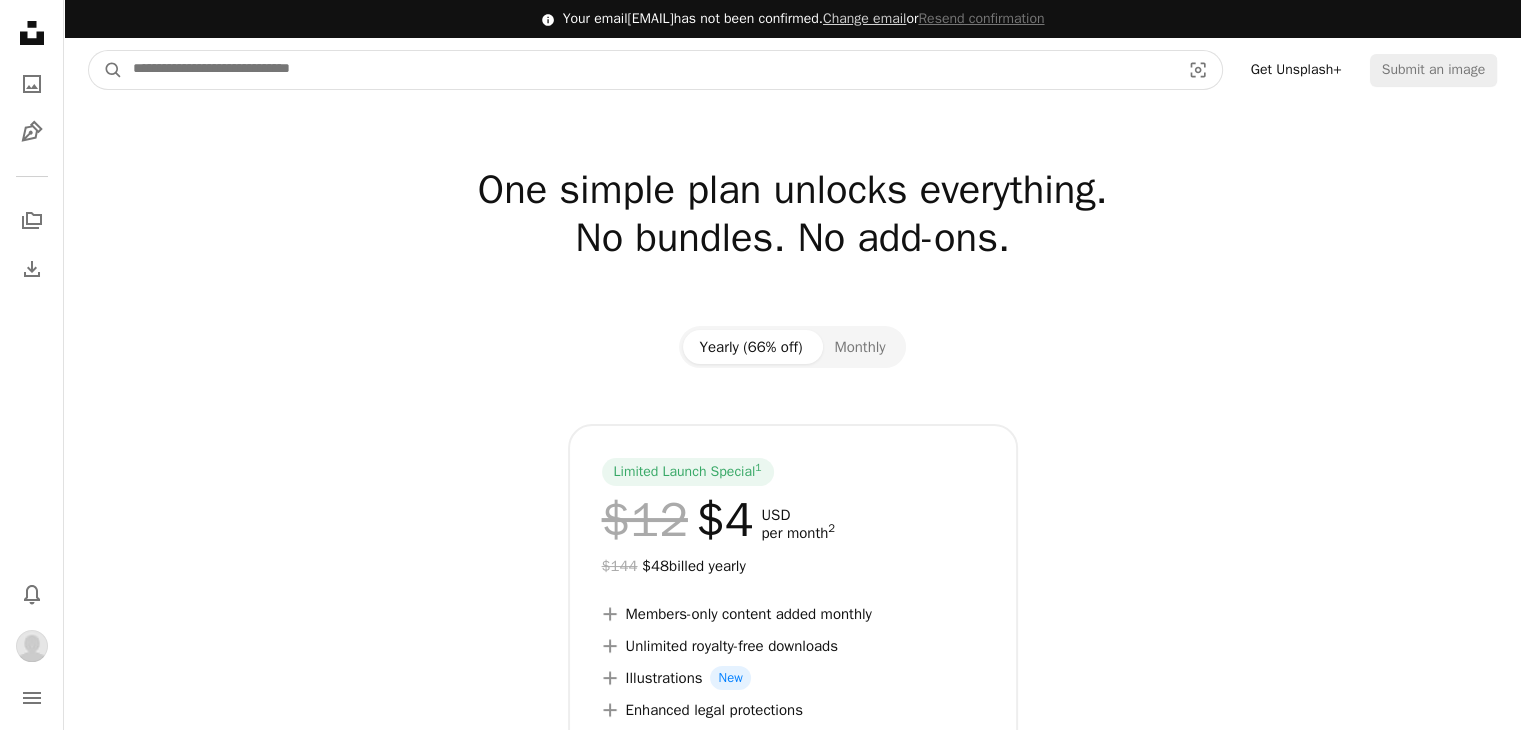 click at bounding box center (793, 286) 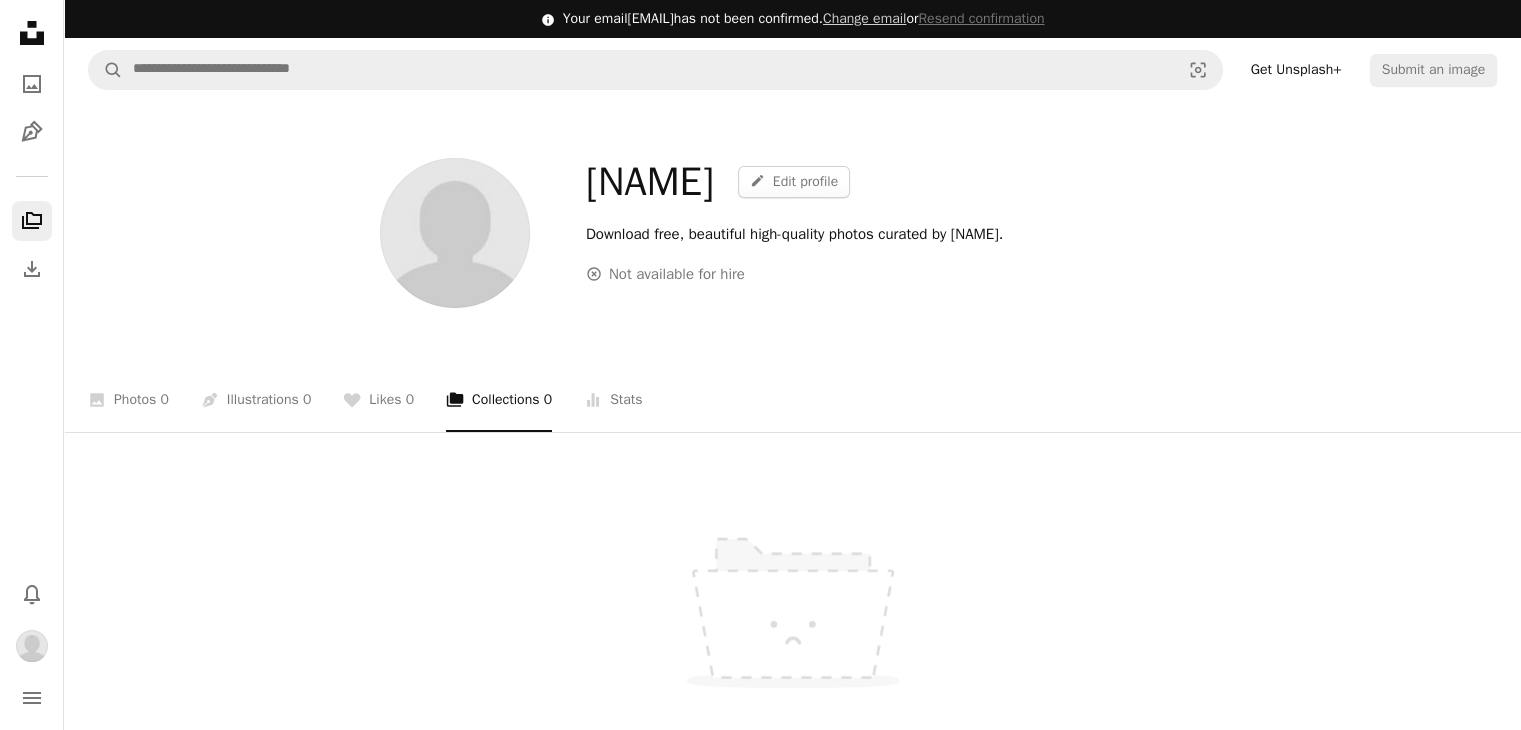 click at bounding box center [455, 233] 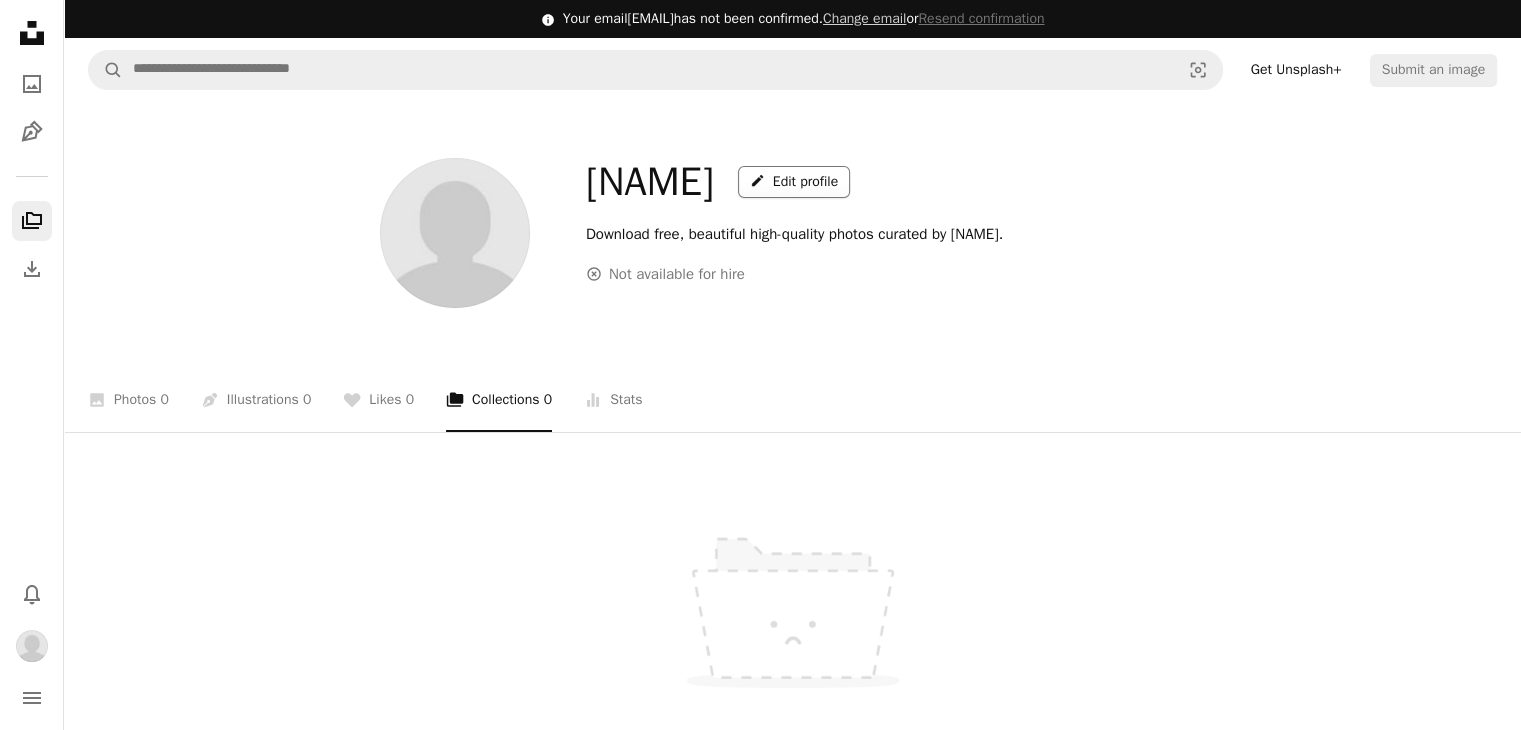 click on "A pencil Edit profile" at bounding box center [794, 182] 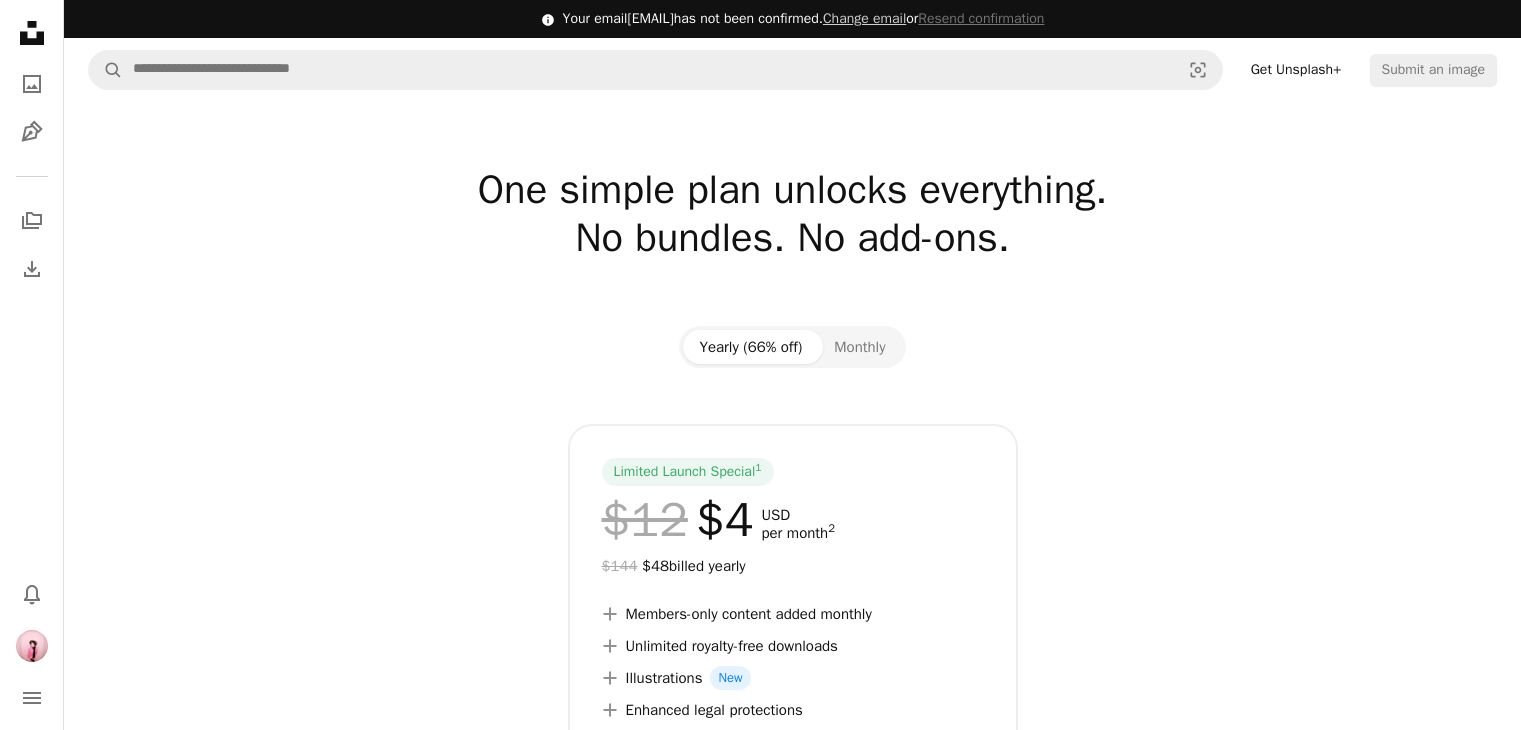 scroll, scrollTop: 0, scrollLeft: 0, axis: both 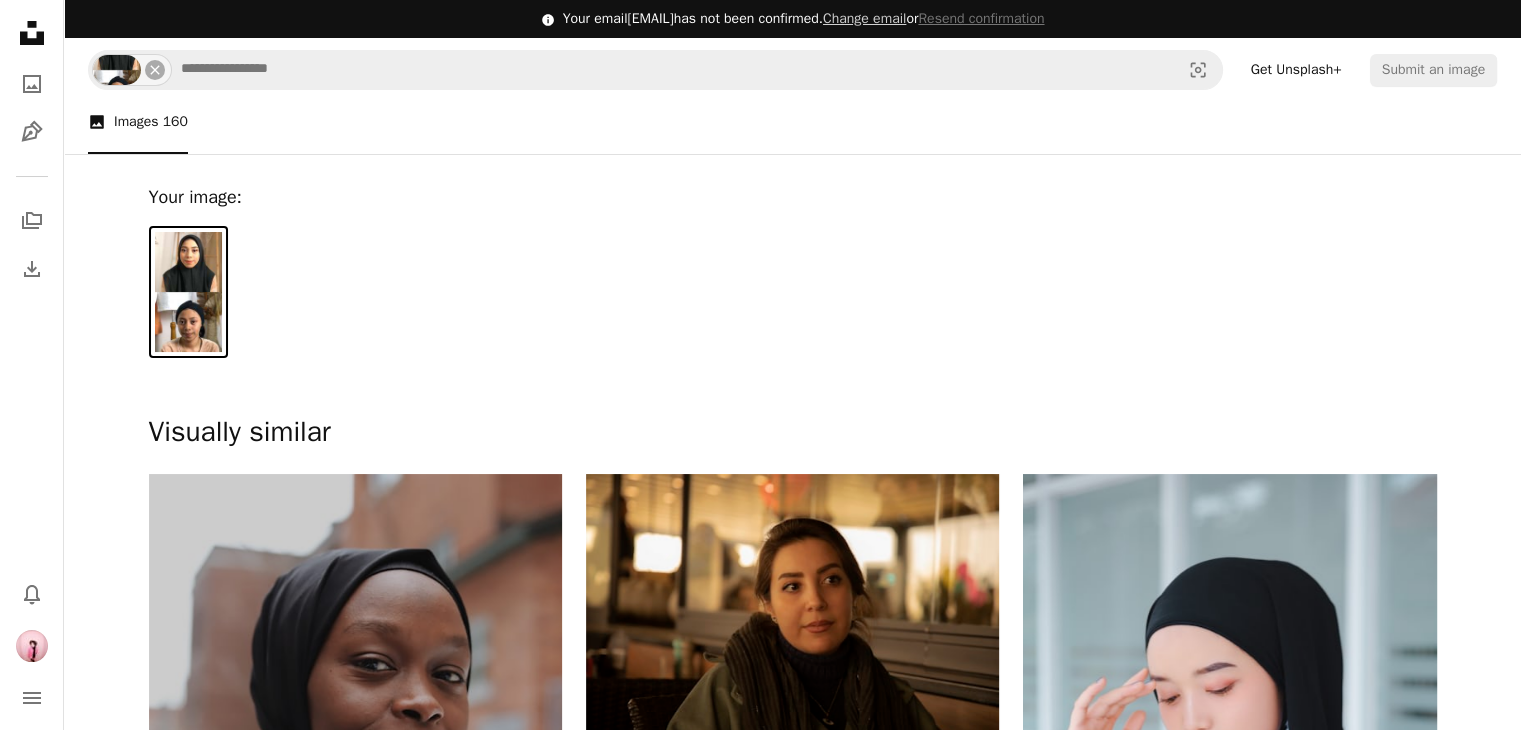 click on "A photo Images   160" at bounding box center [792, 122] 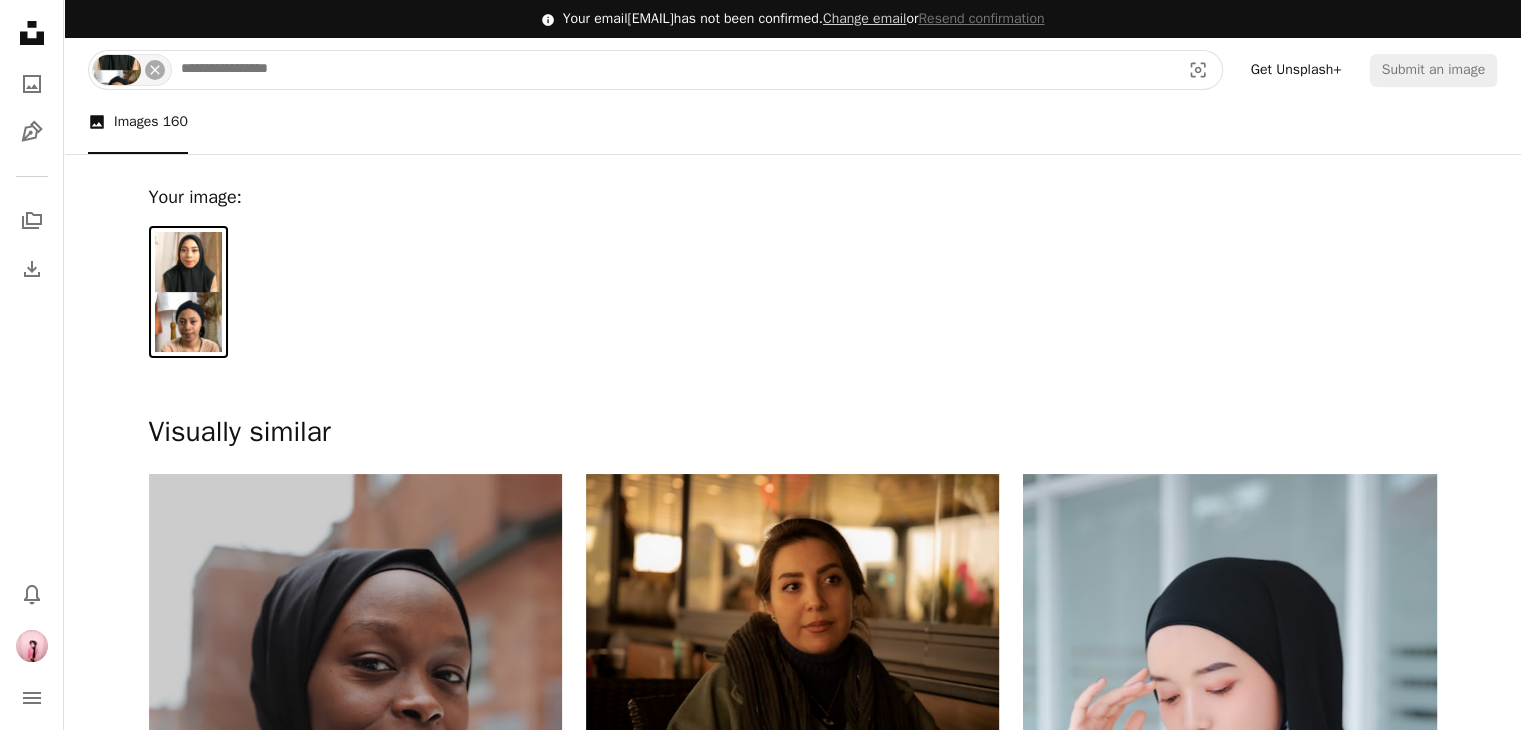click at bounding box center [672, 70] 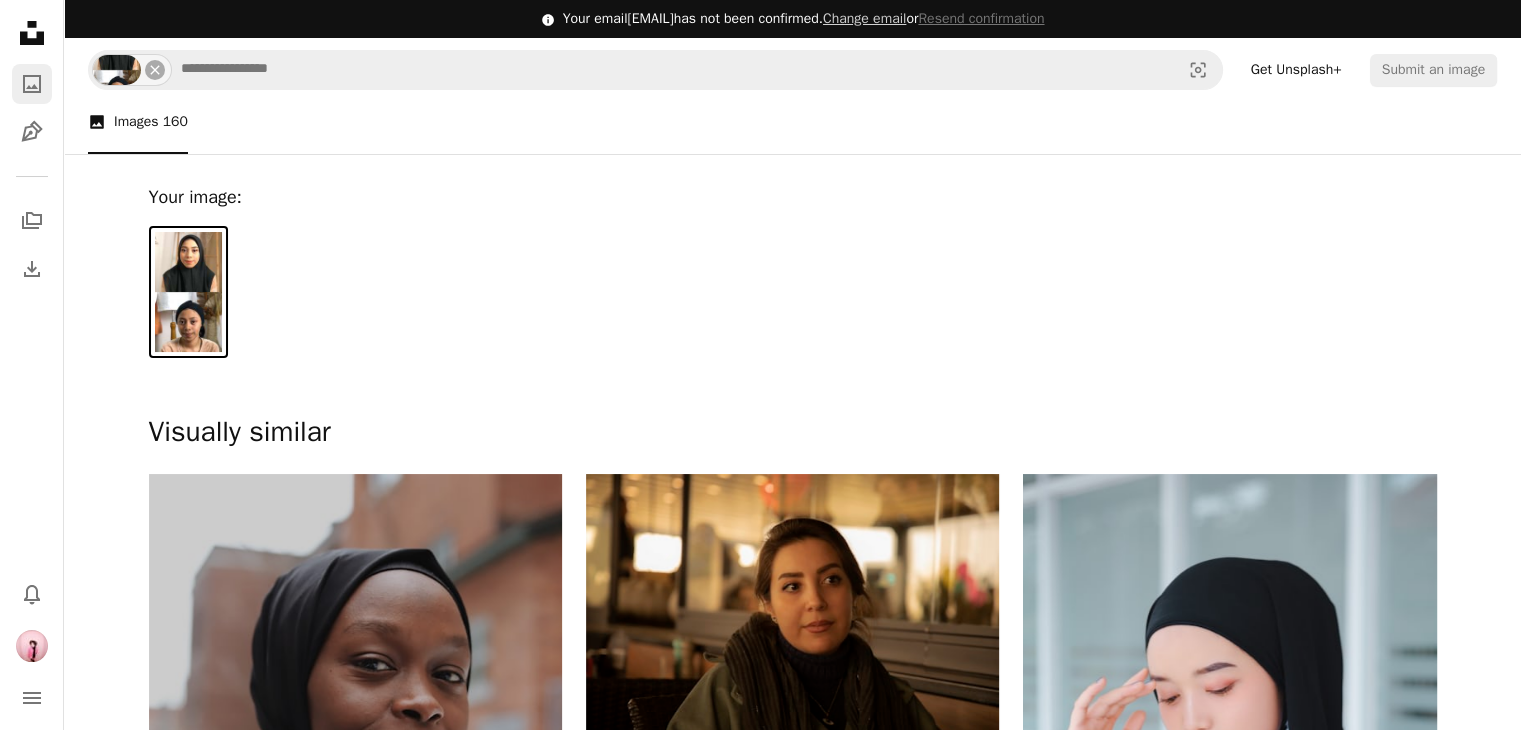 click on "A photo" 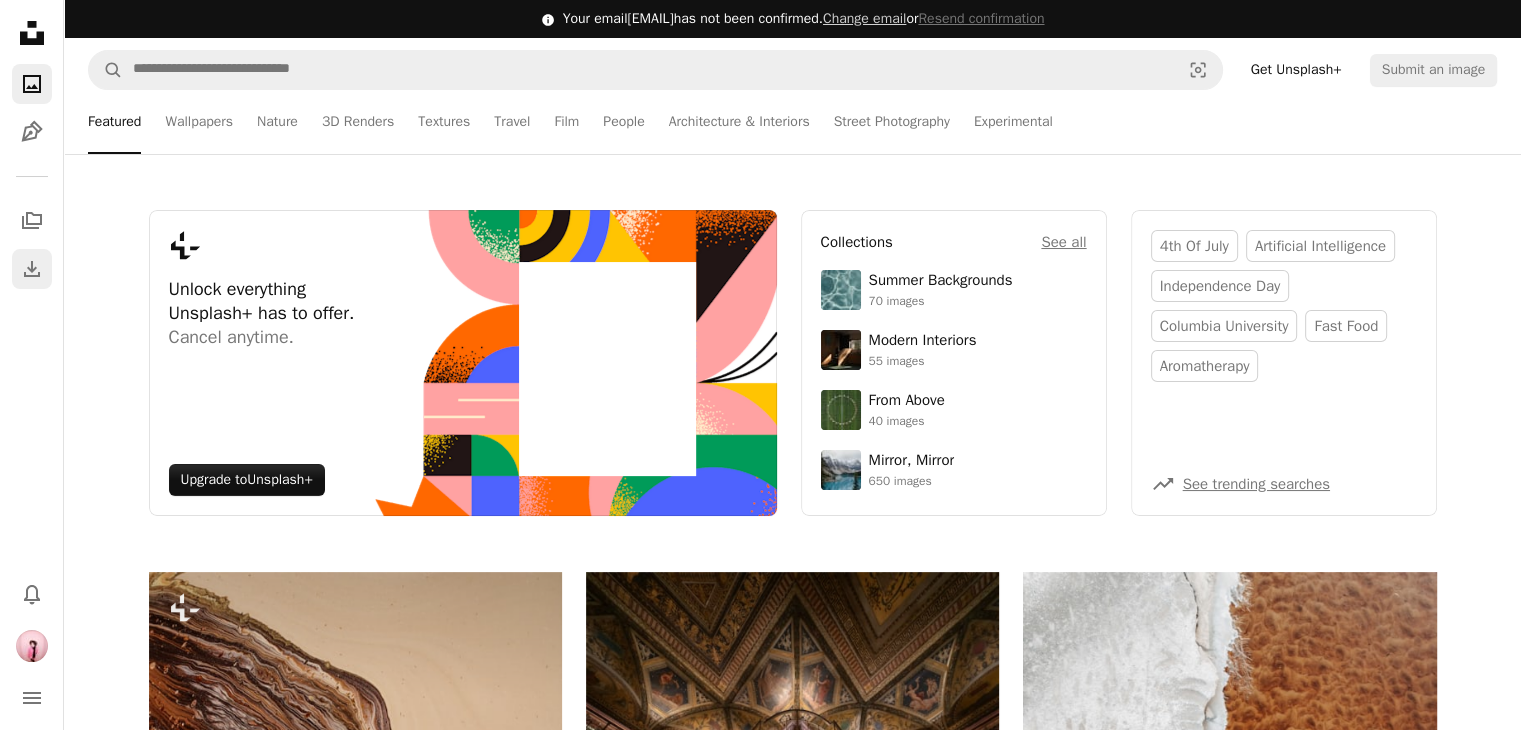click on "Download" at bounding box center (32, 269) 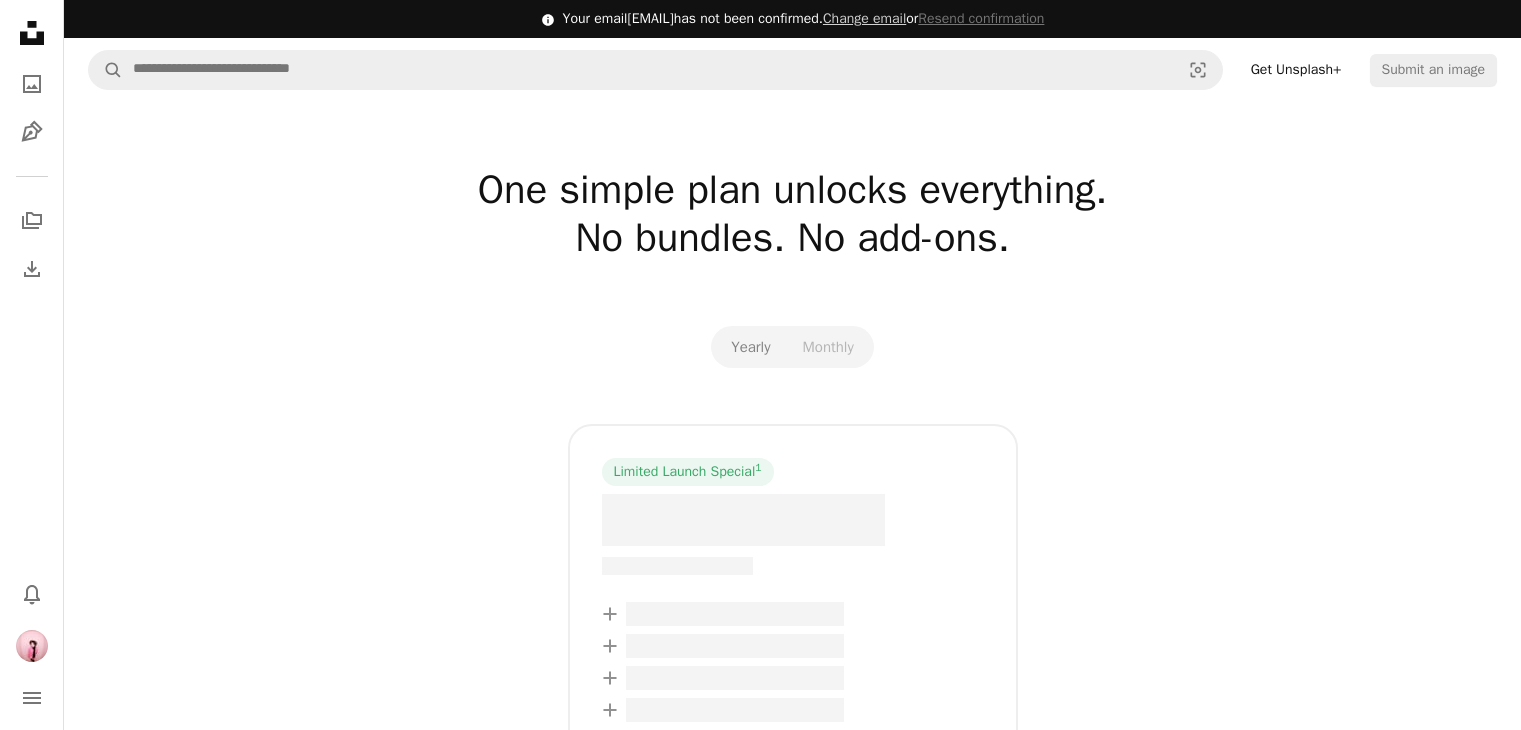 scroll, scrollTop: 0, scrollLeft: 0, axis: both 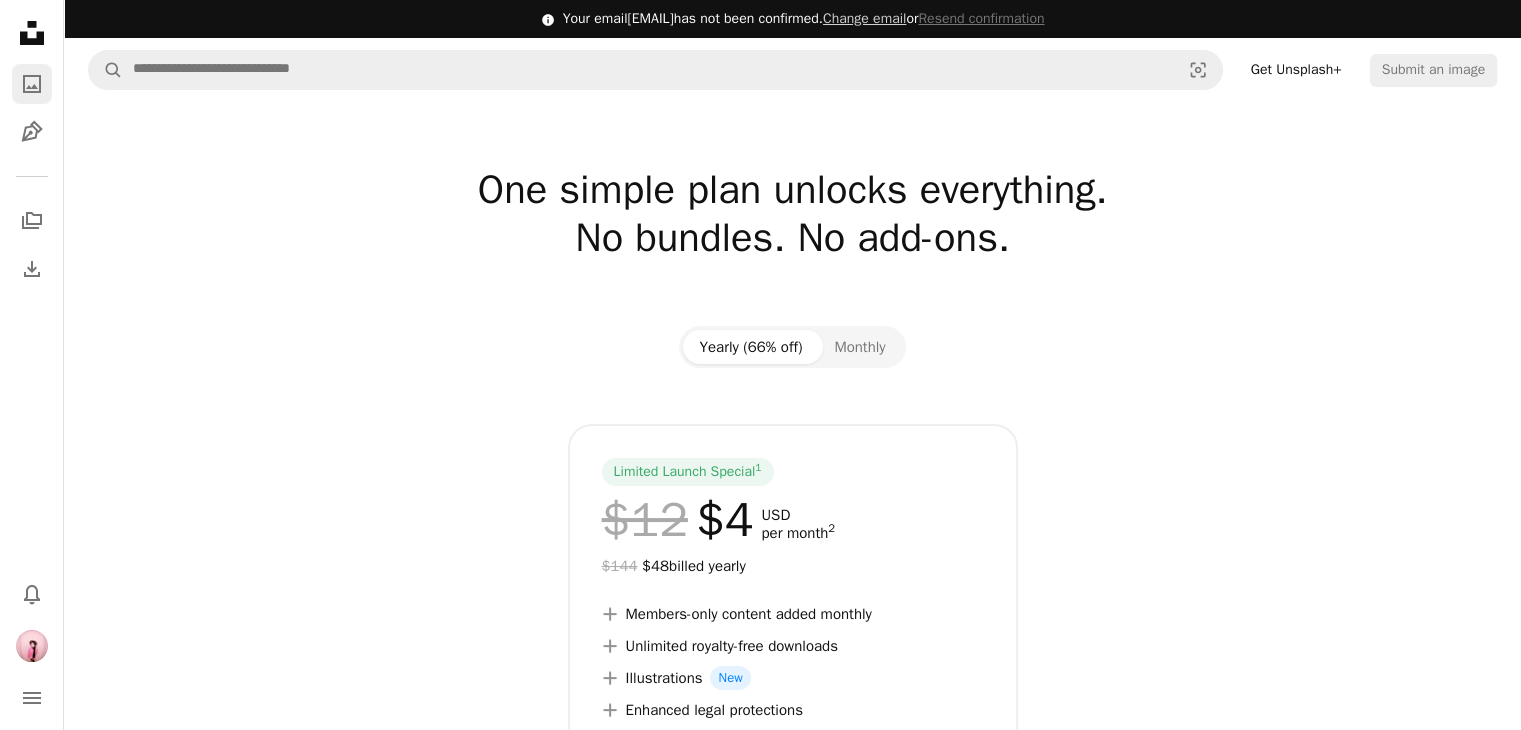 click on "A photo" 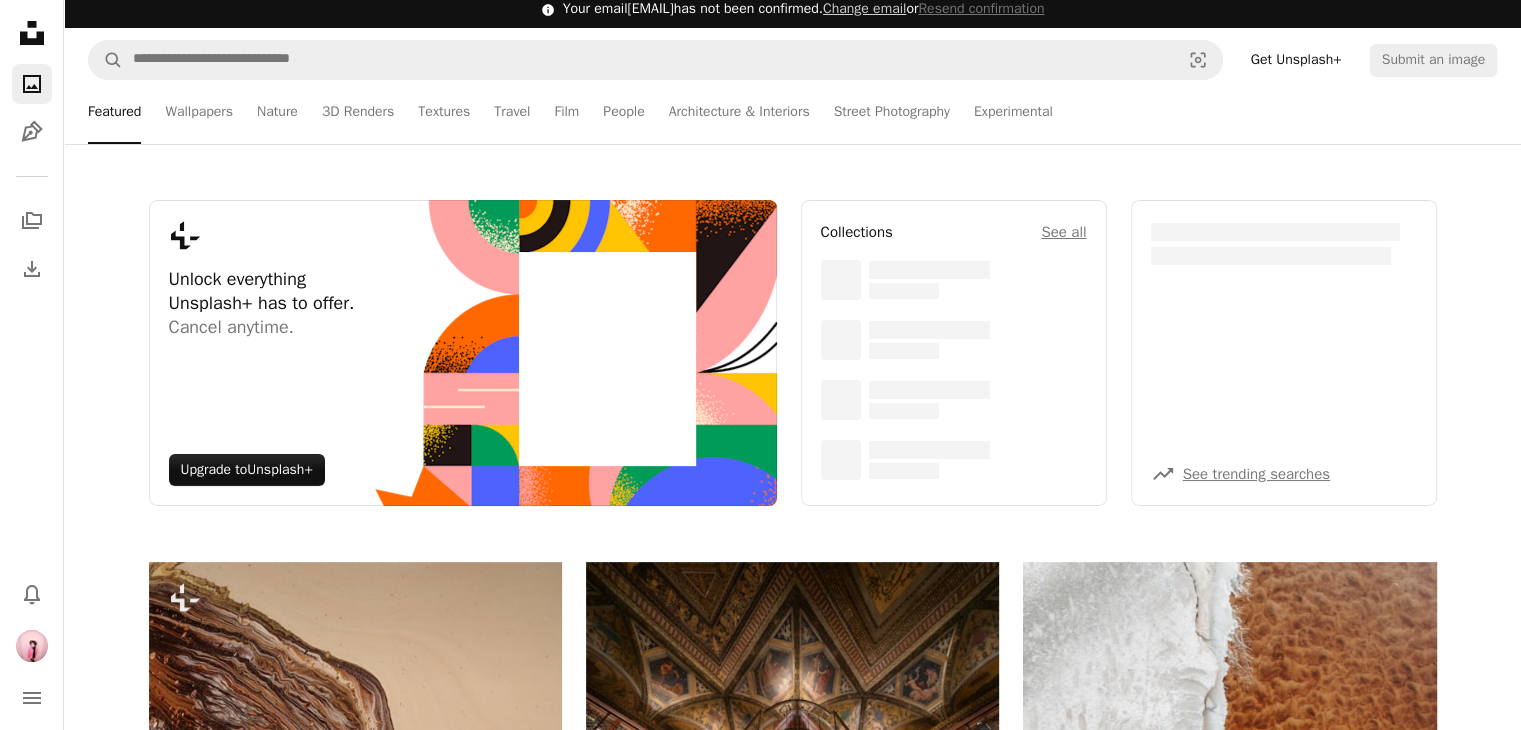 scroll, scrollTop: 12, scrollLeft: 0, axis: vertical 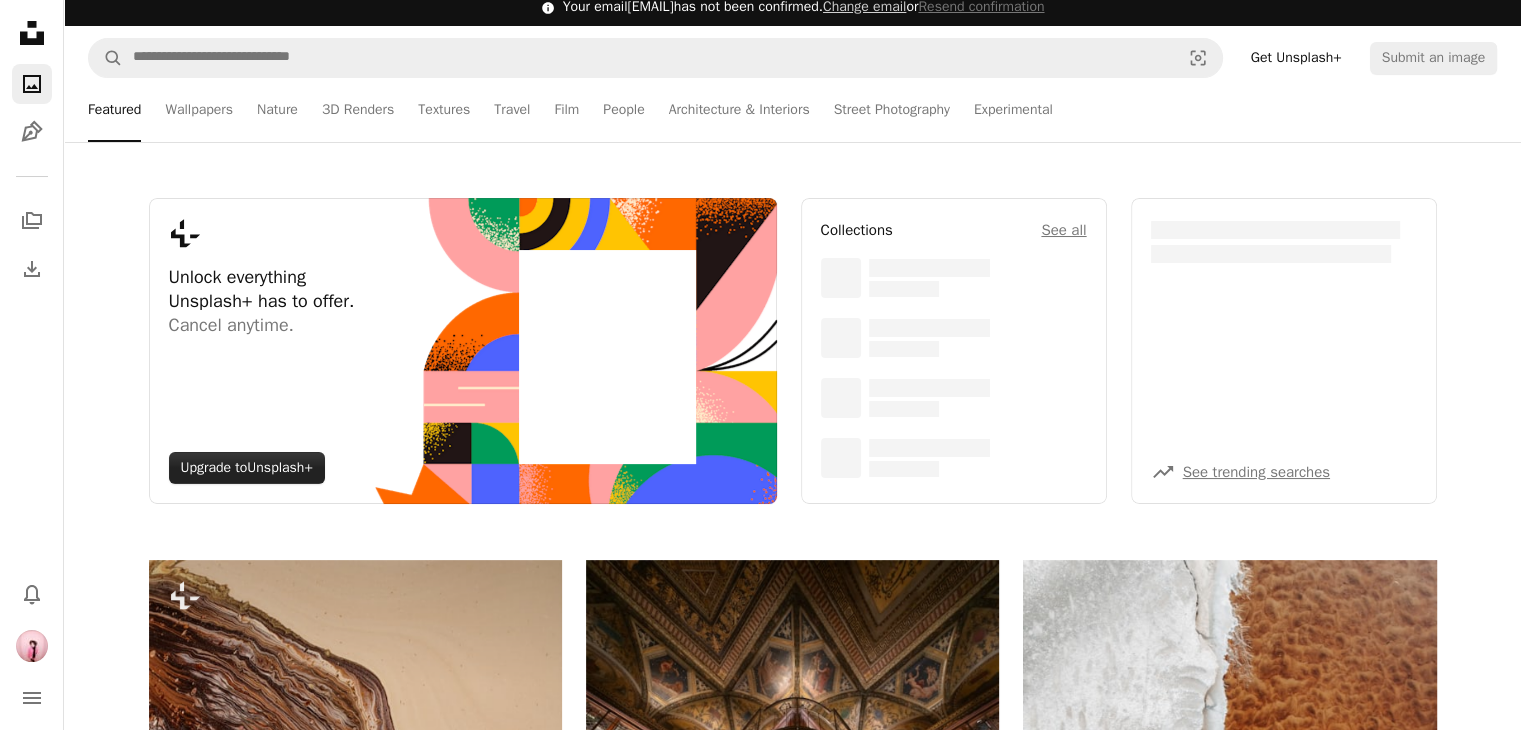click on "Unsplash+" at bounding box center (279, 467) 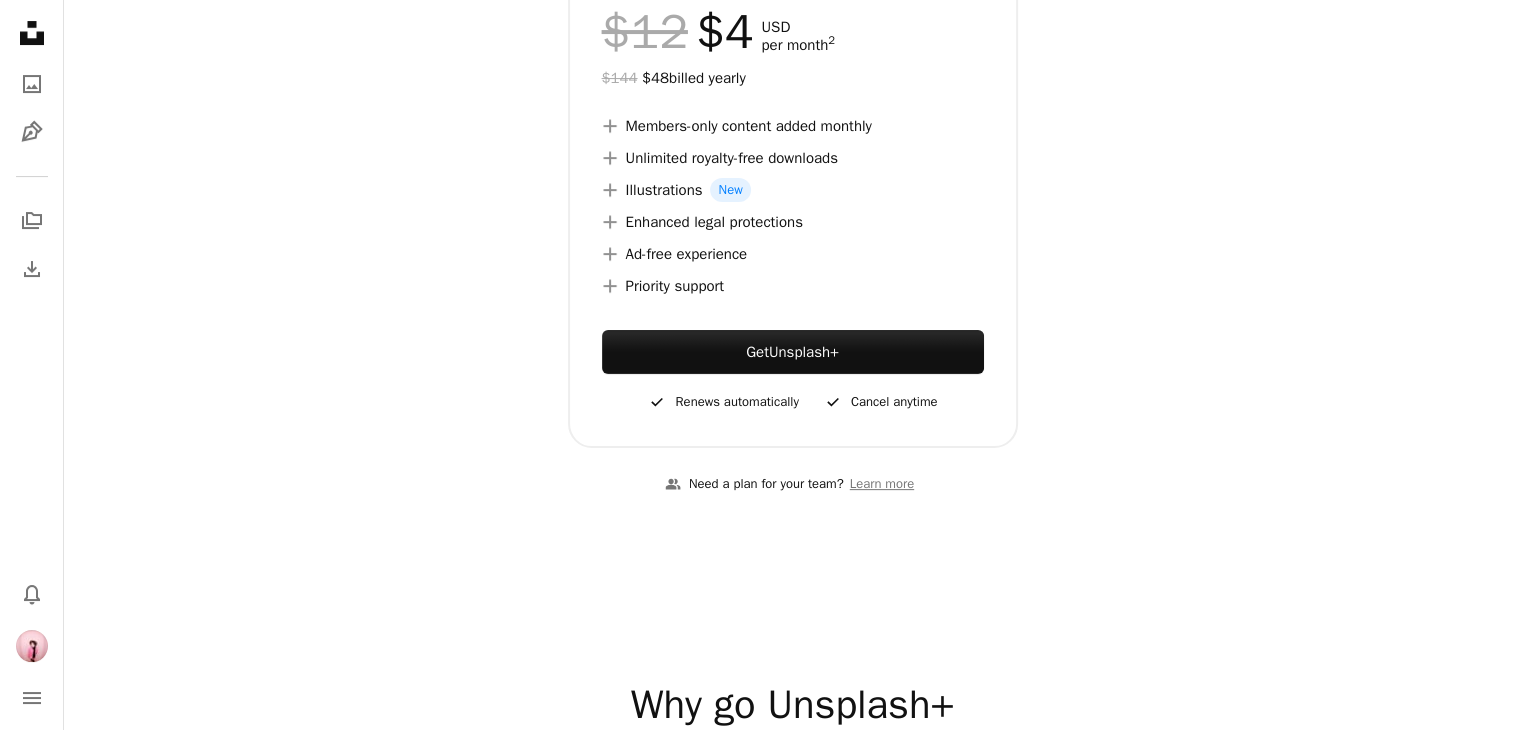 scroll, scrollTop: 486, scrollLeft: 0, axis: vertical 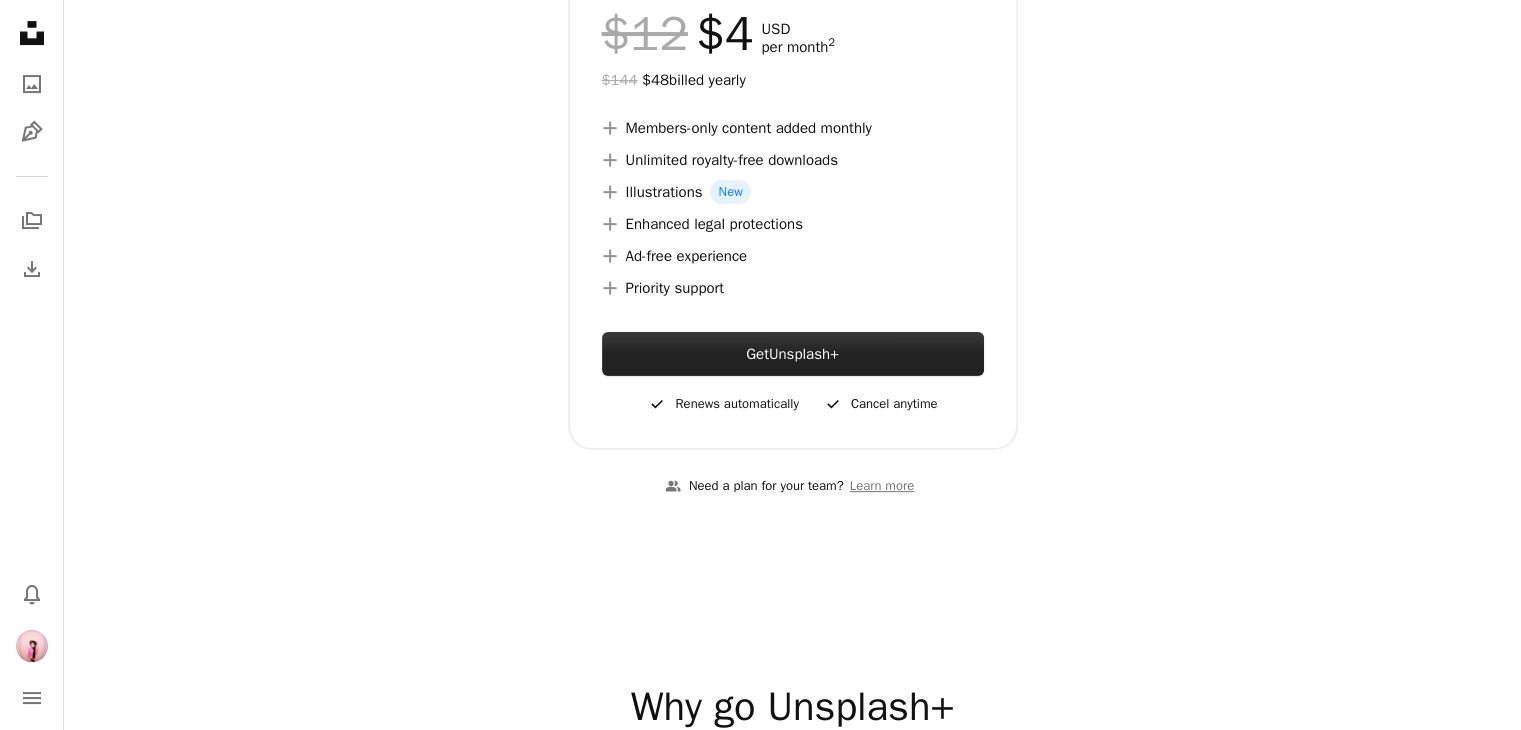 click on "Get  Unsplash+" at bounding box center [793, 354] 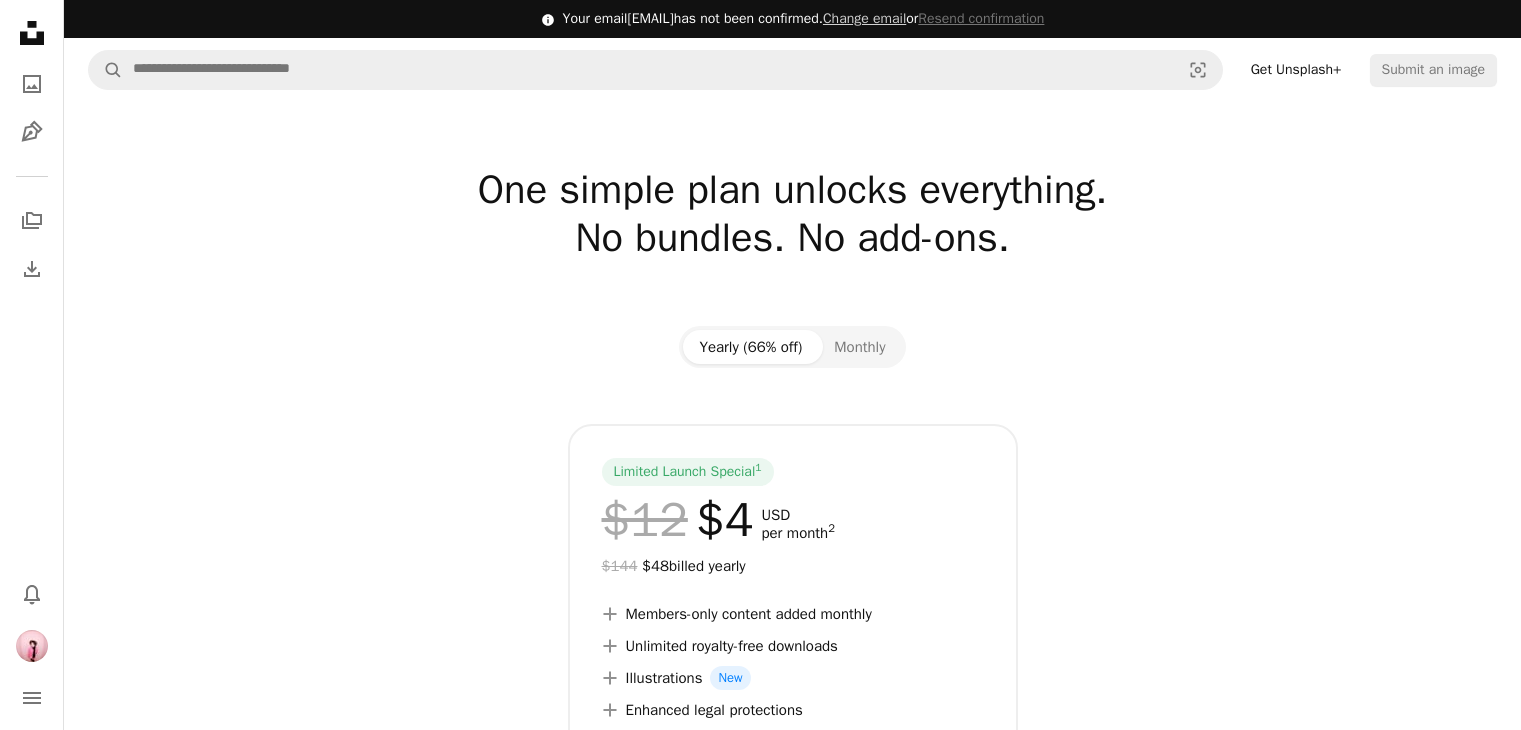 scroll, scrollTop: 486, scrollLeft: 0, axis: vertical 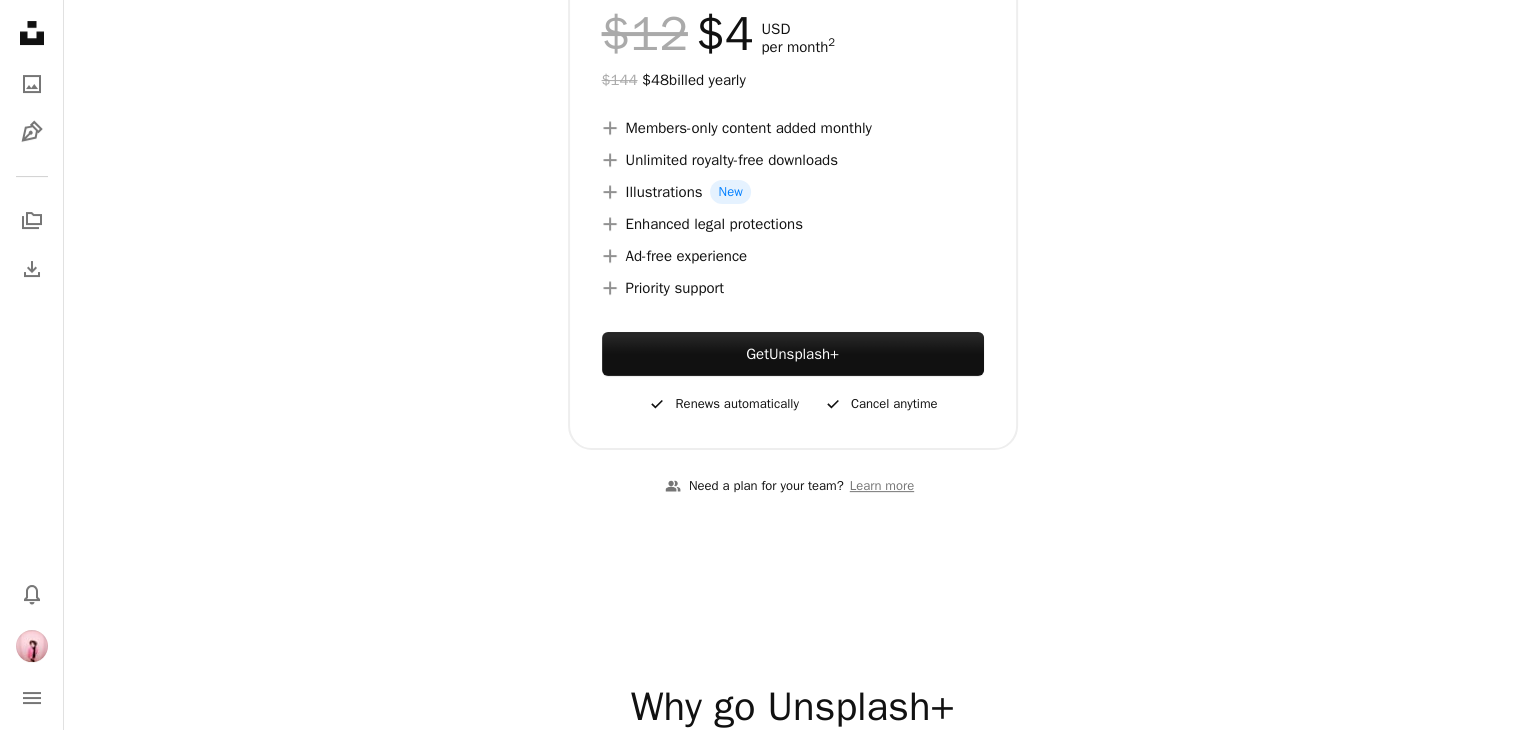 click on "Unsplash logo Unsplash Home" 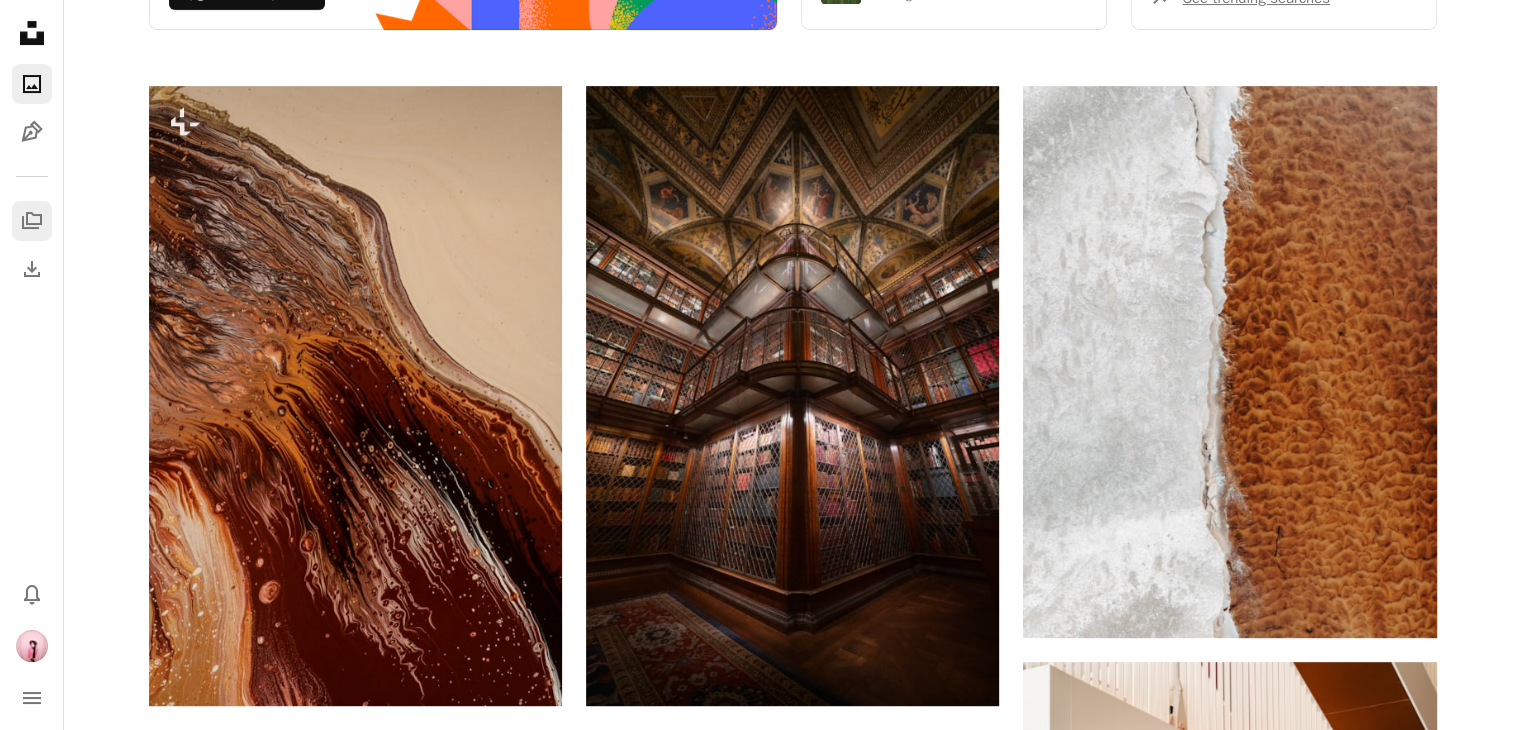 scroll, scrollTop: 0, scrollLeft: 0, axis: both 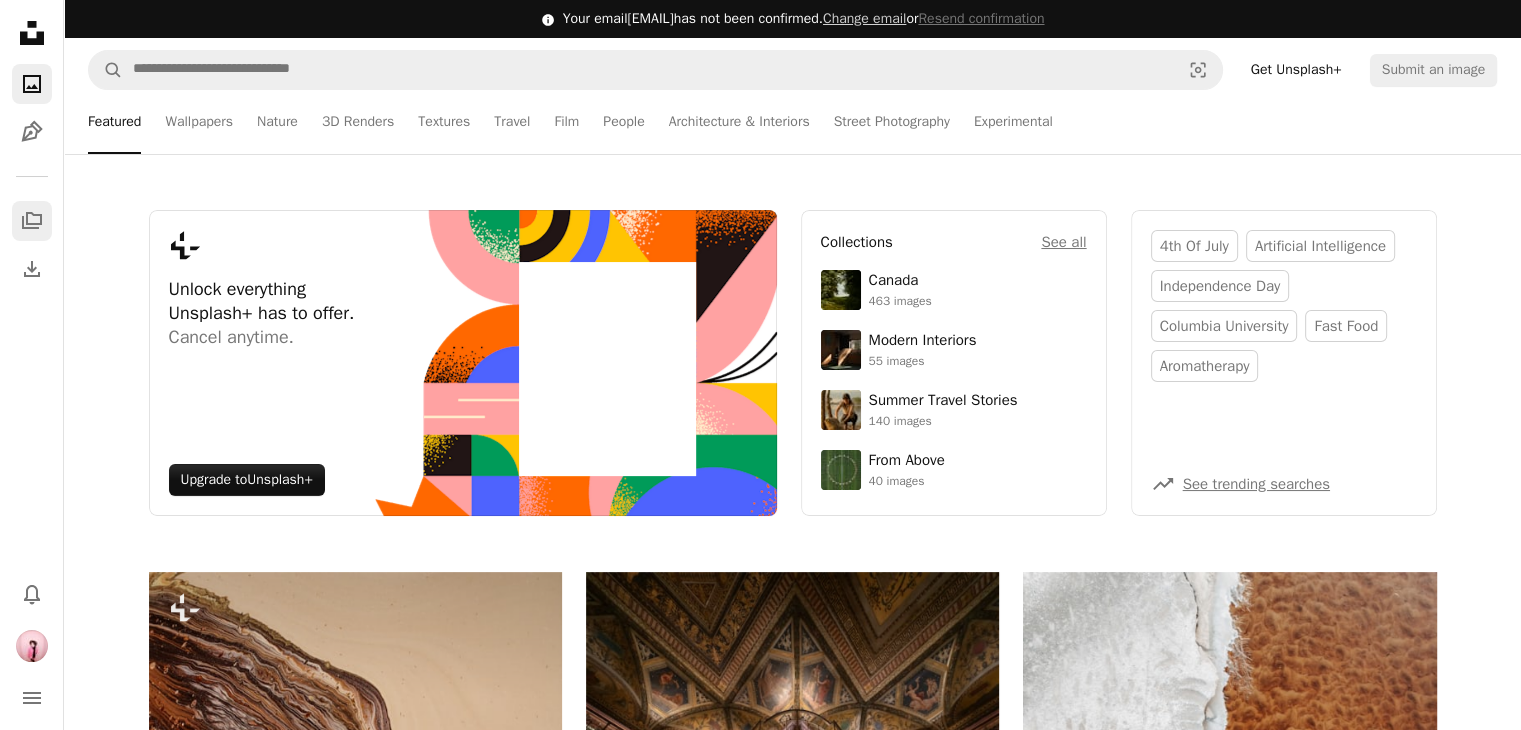 click on "A stack of folders" 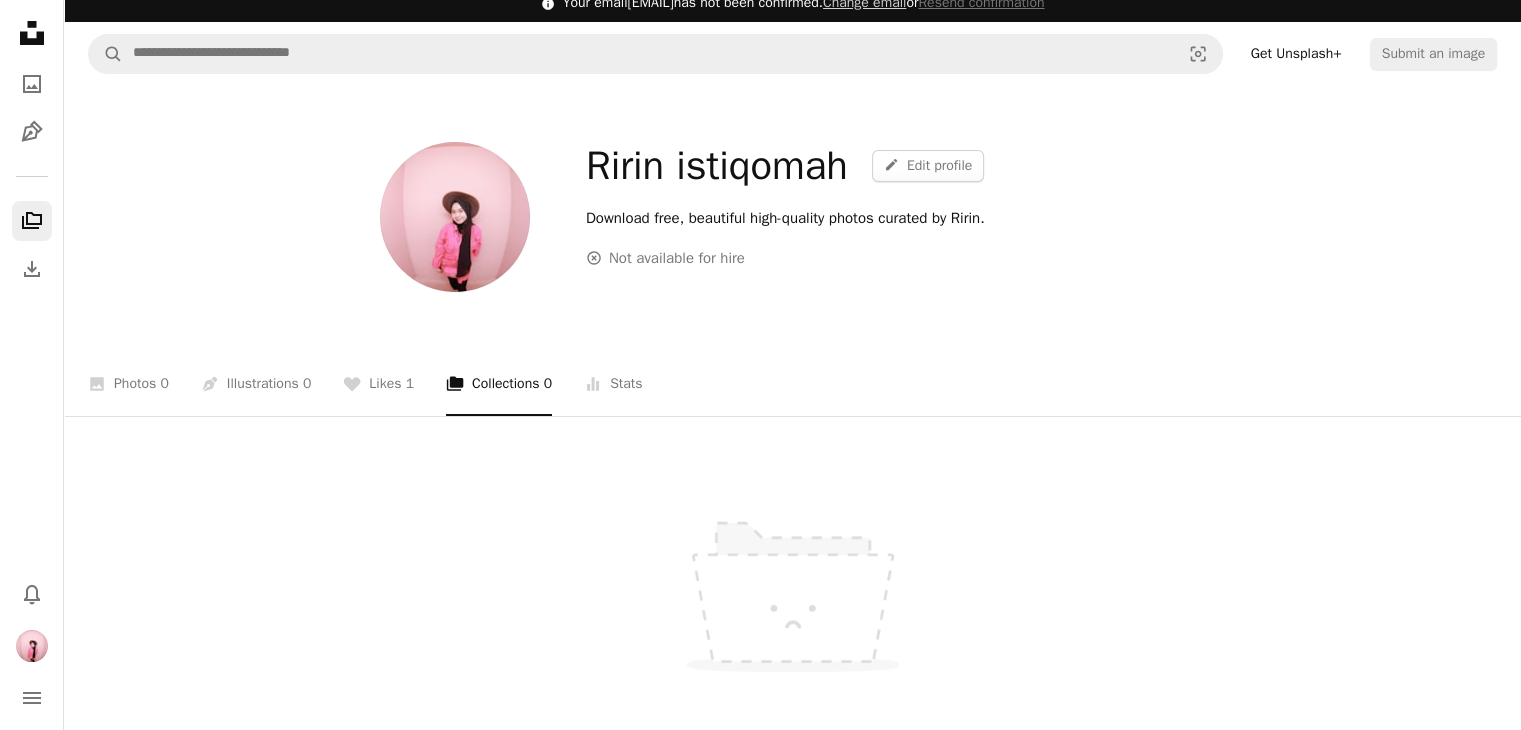 scroll, scrollTop: 14, scrollLeft: 0, axis: vertical 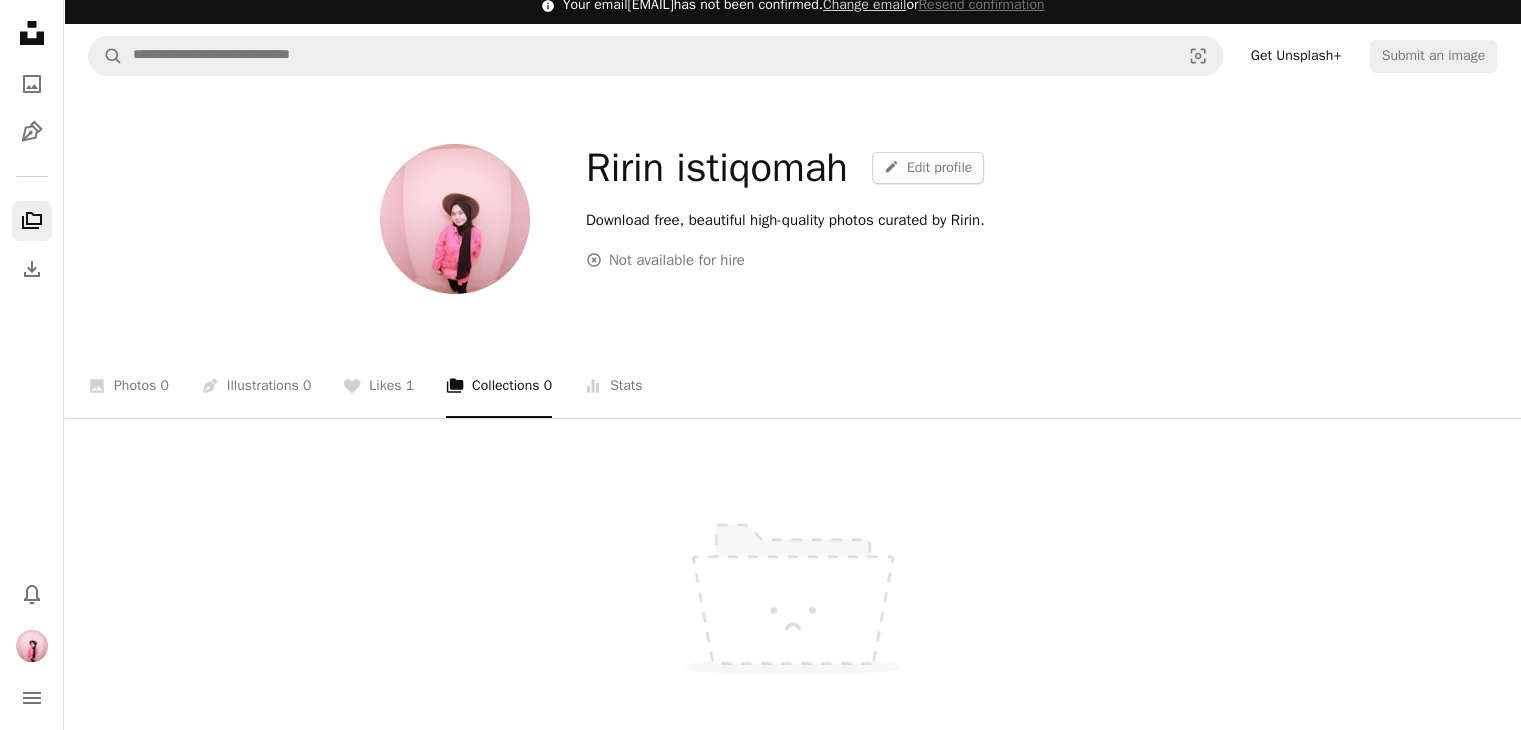 click on "A photo Photos 0 Pen Tool Illustrations 0 A heart Likes 1 A stack of folders Collections 0 Stats icon Stats" at bounding box center [792, 386] 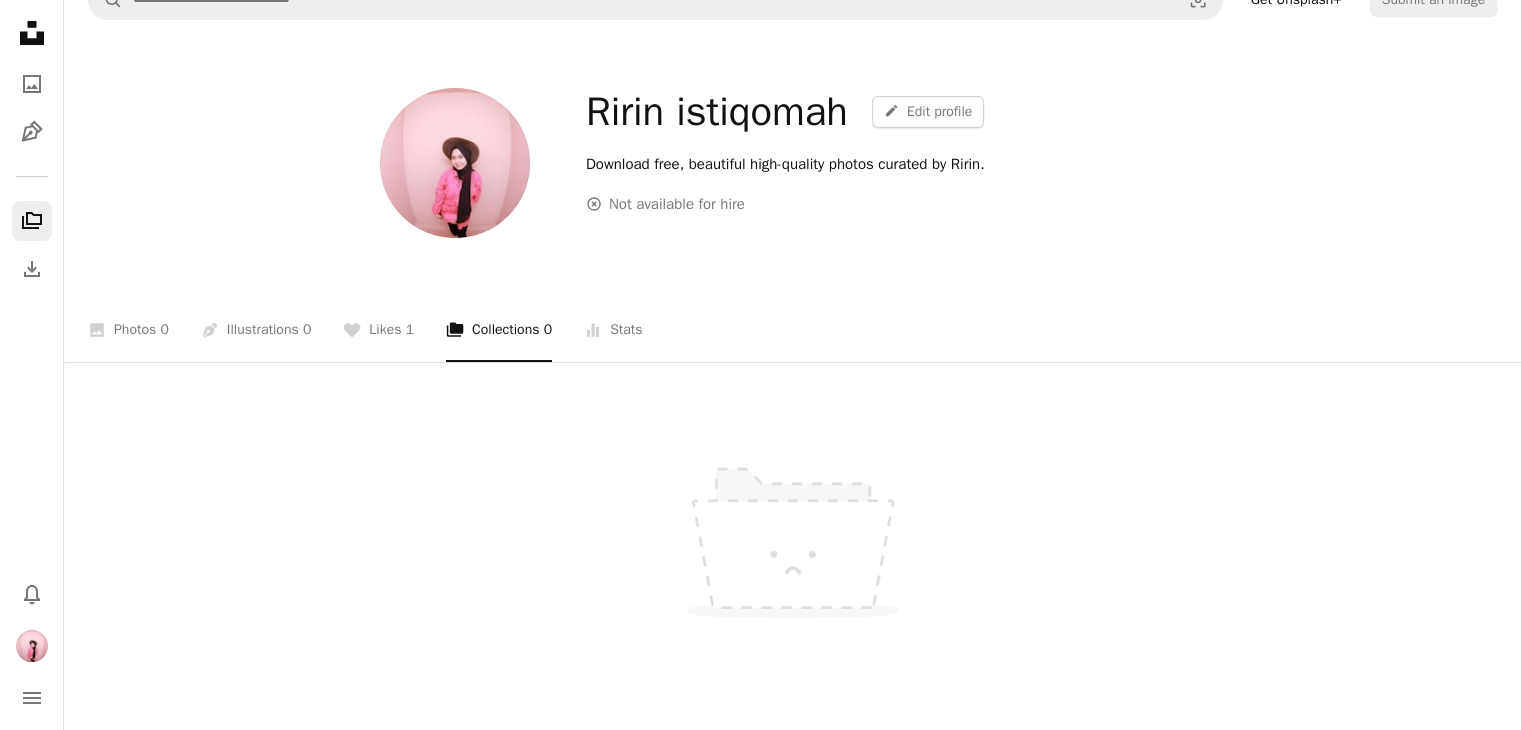 scroll, scrollTop: 74, scrollLeft: 0, axis: vertical 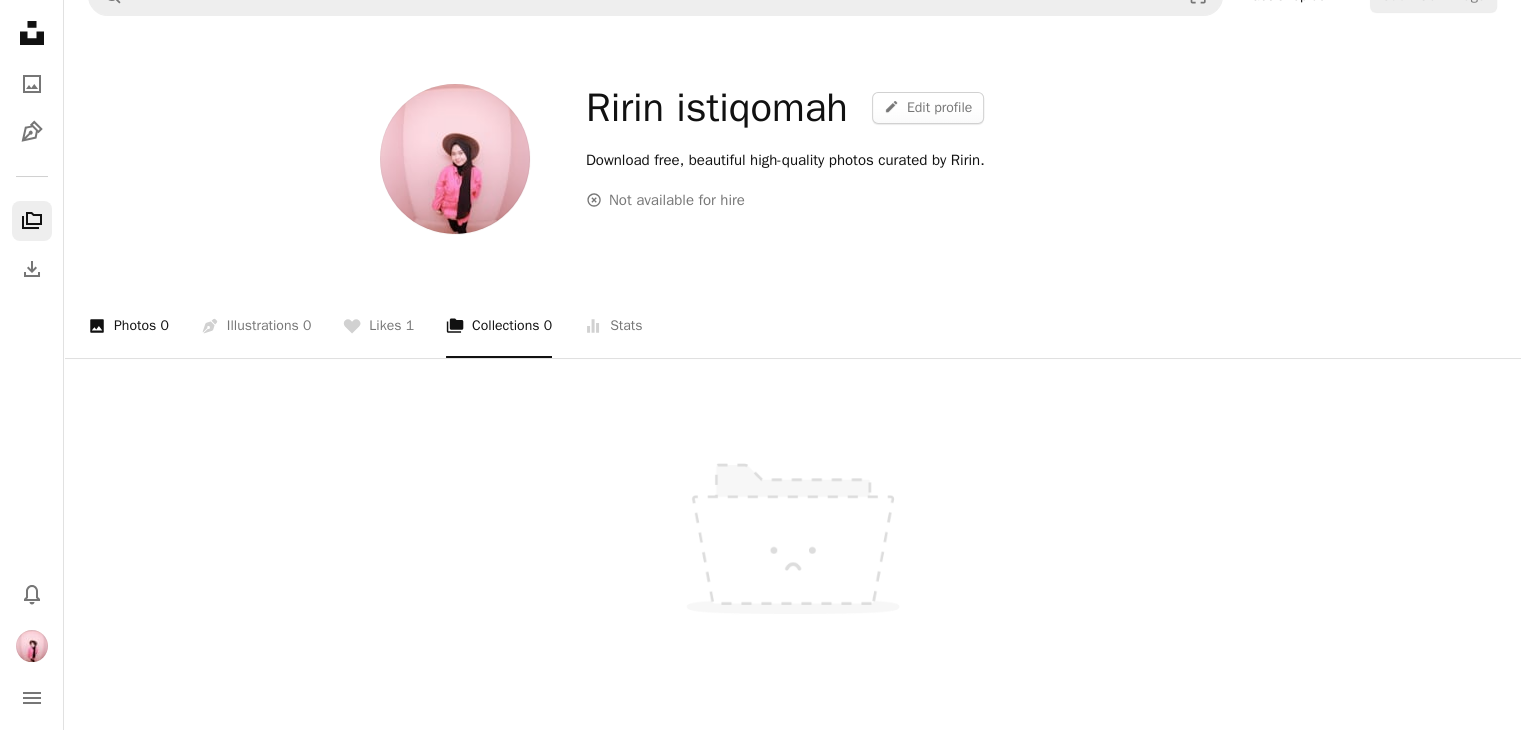 click on "0" at bounding box center [164, 326] 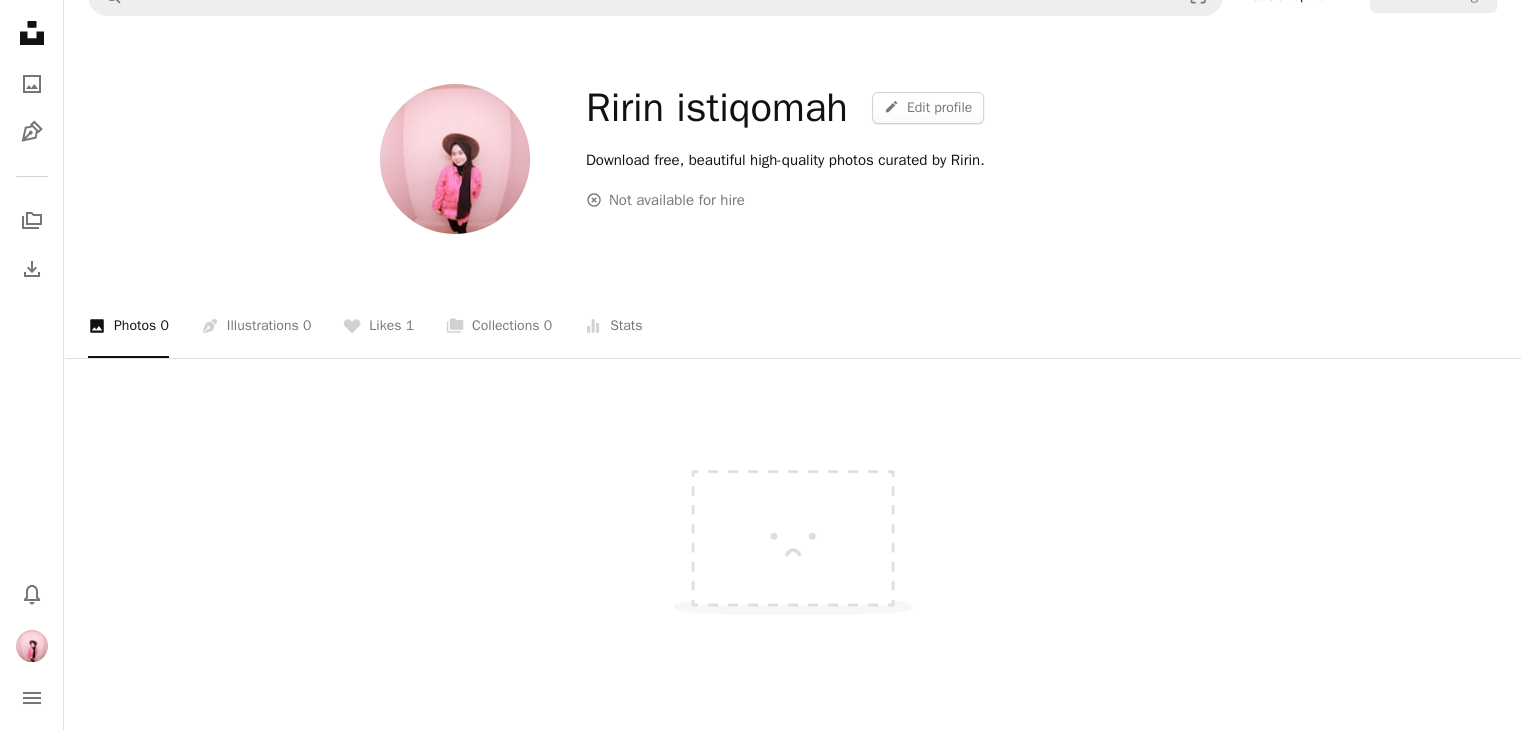 click on "A photo Photos   0" at bounding box center [128, 326] 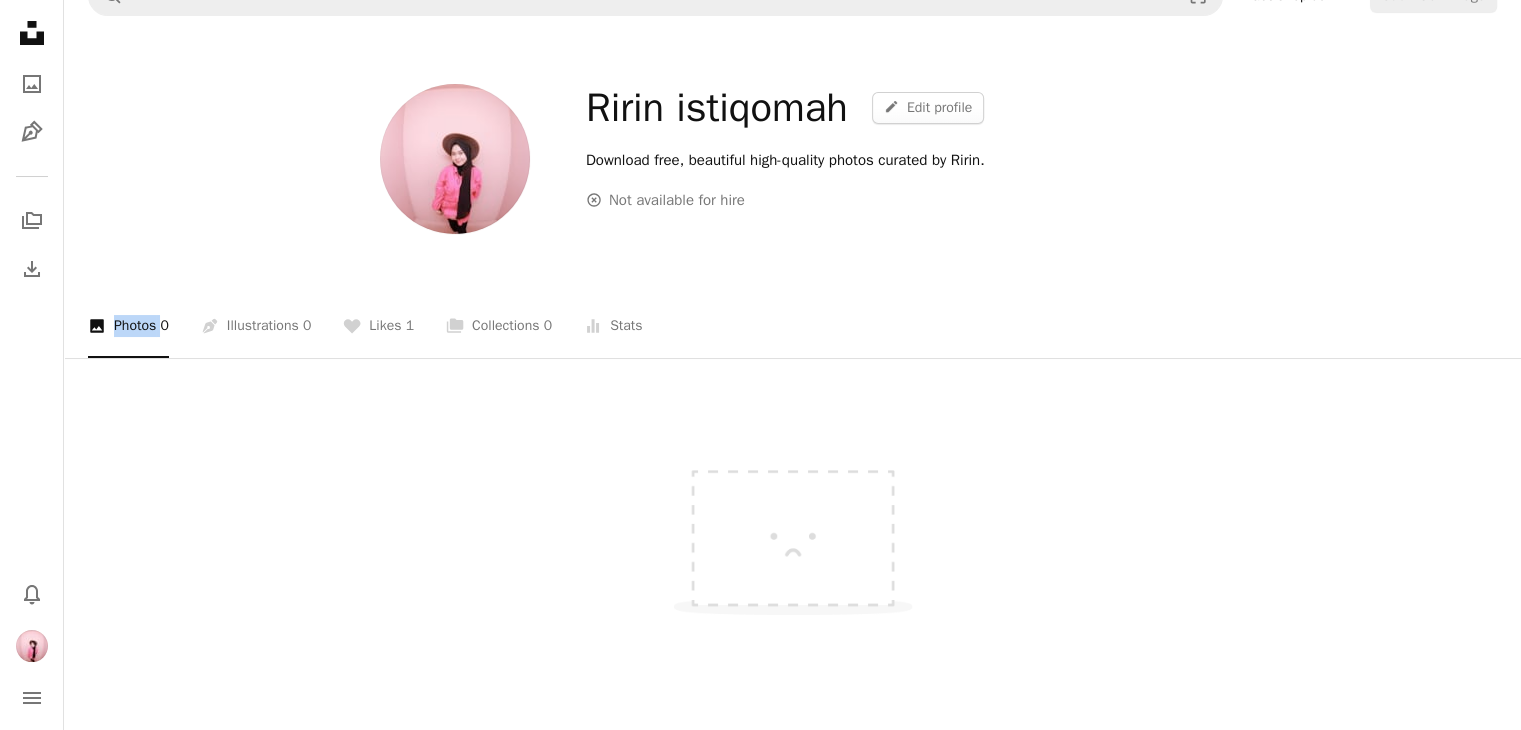 click on "A photo Photos   0" at bounding box center [128, 326] 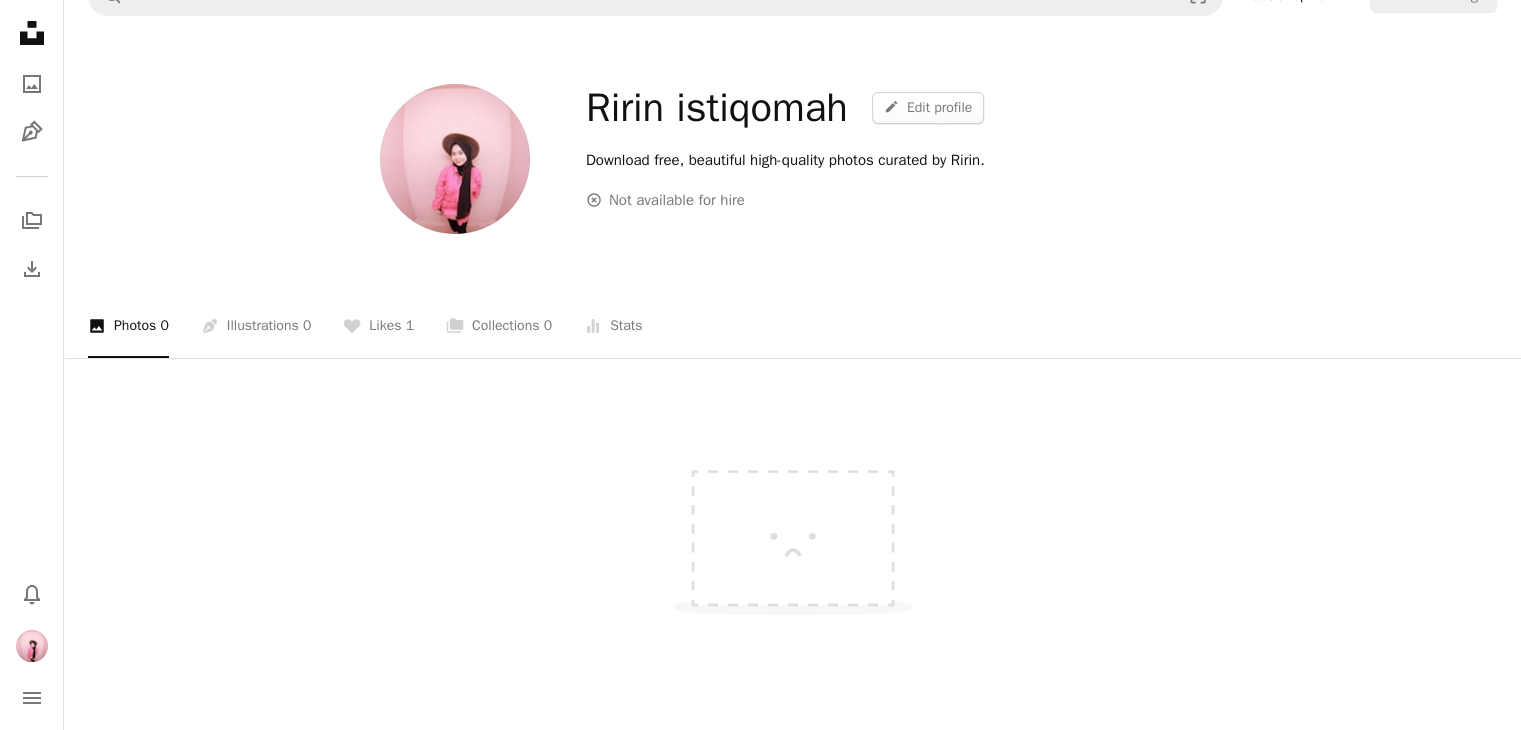 click on "A photo Photos   0" at bounding box center [128, 326] 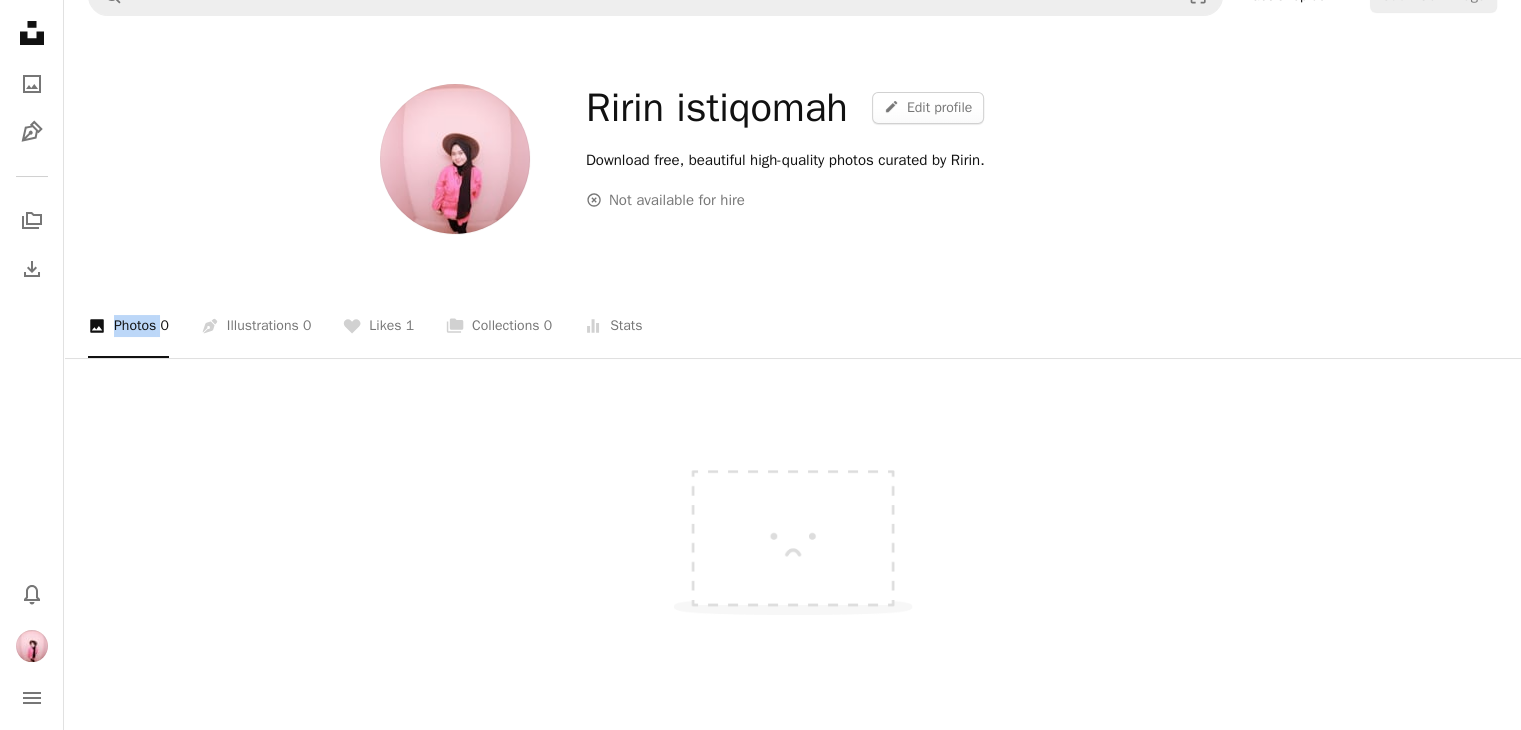 click on "A photo Photos   0" at bounding box center (128, 326) 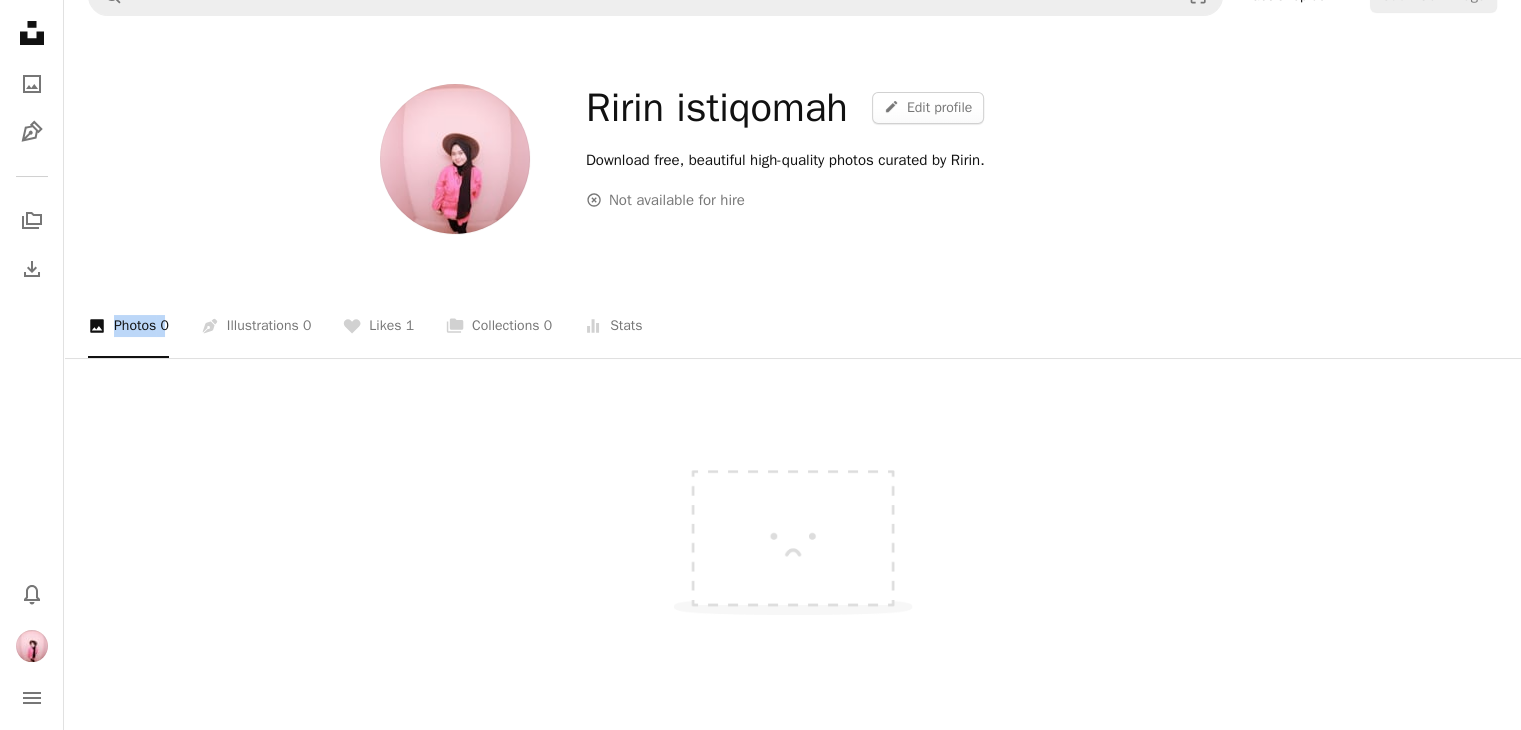 click on "A photo Photos   0" at bounding box center (128, 326) 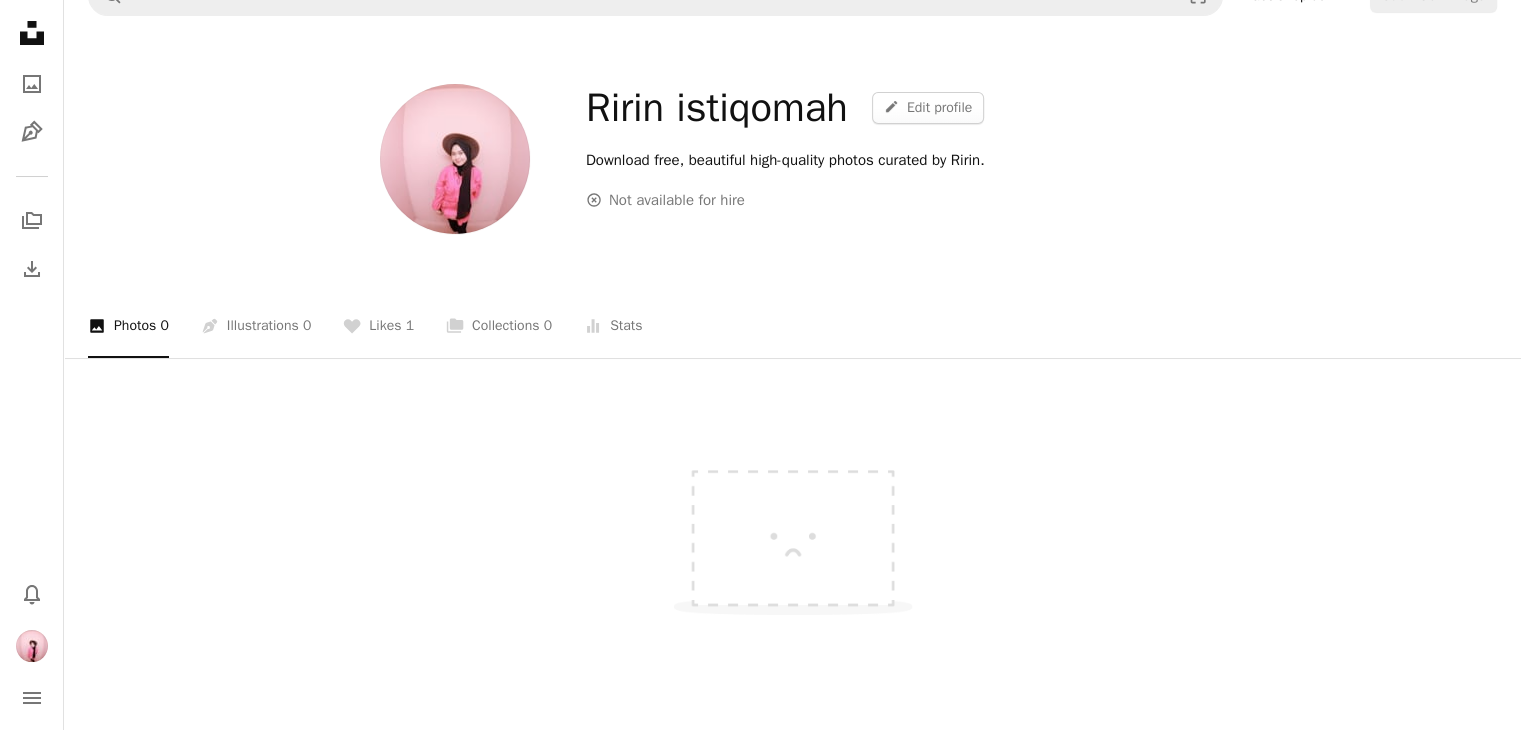 click on "Ririn istiqomah A pencil Edit profile Download free, beautiful high-quality photos curated by Ririn. An X outlined Not available for hire A photo Photos 0 Pen Tool Illustrations 0 A heart Likes 1 A stack of folders Collections 0 Stats icon Stats Unsplash logo Make something awesome" at bounding box center (792, 575) 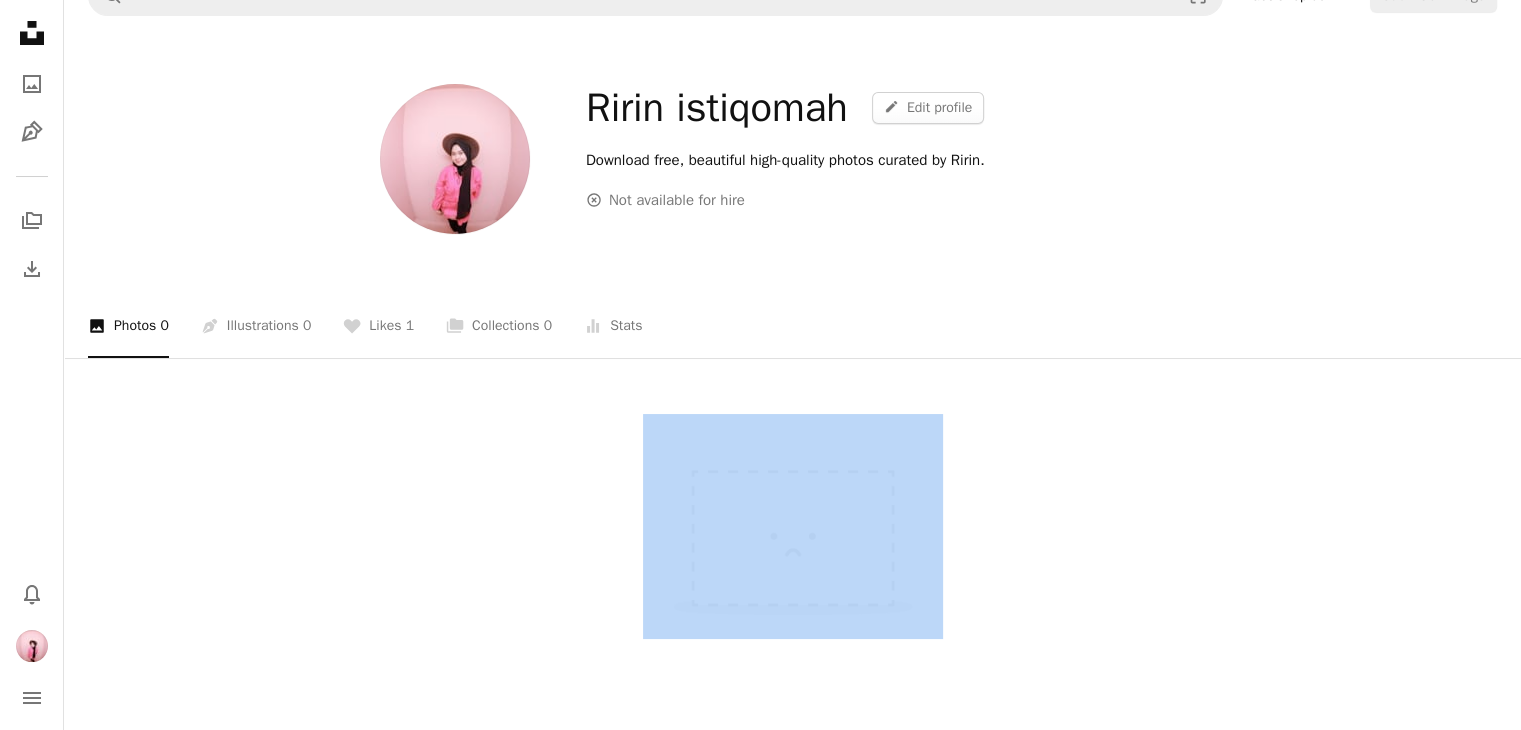 click on "Ririn istiqomah A pencil Edit profile Download free, beautiful high-quality photos curated by Ririn. An X outlined Not available for hire A photo Photos 0 Pen Tool Illustrations 0 A heart Likes 1 A stack of folders Collections 0 Stats icon Stats Unsplash logo Make something awesome" at bounding box center (792, 575) 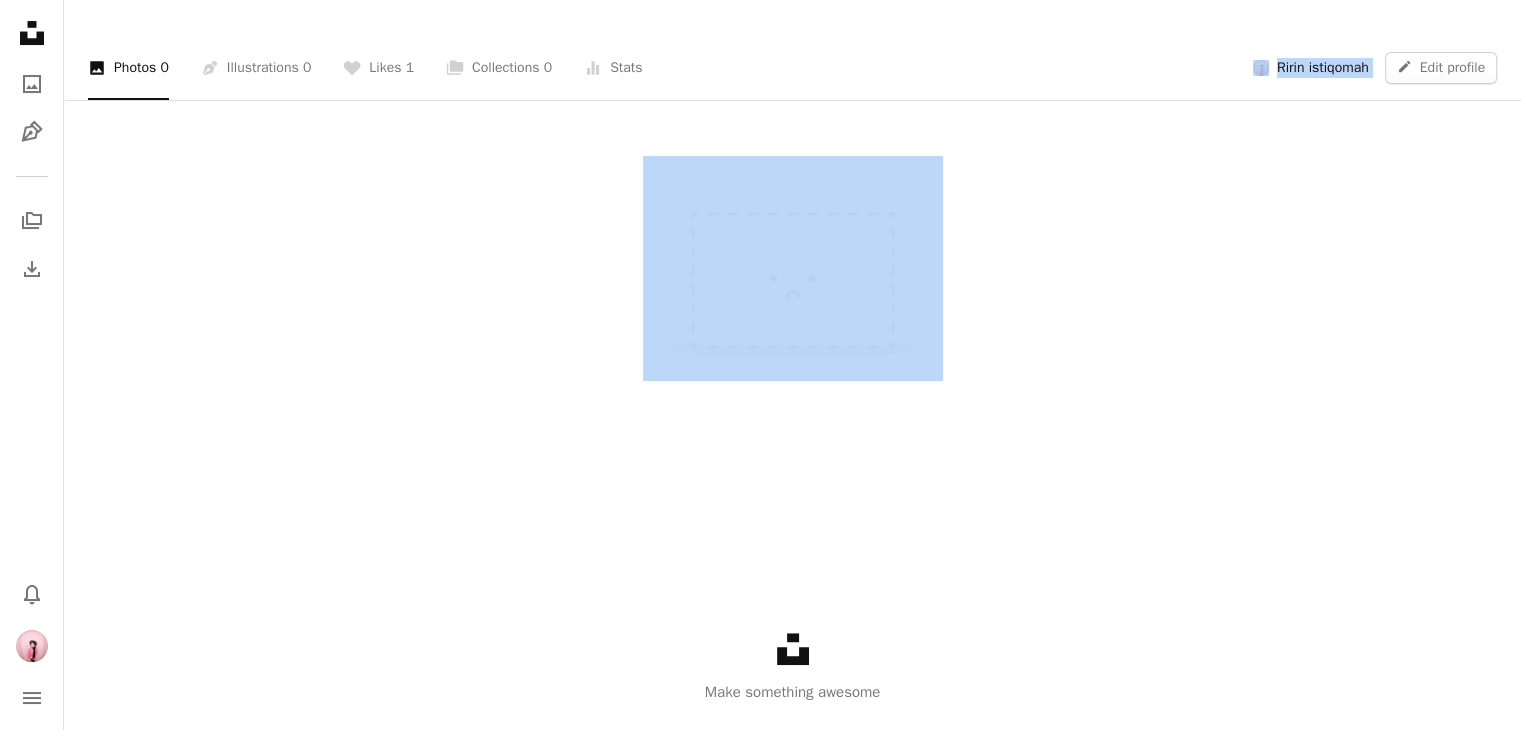 scroll, scrollTop: 332, scrollLeft: 0, axis: vertical 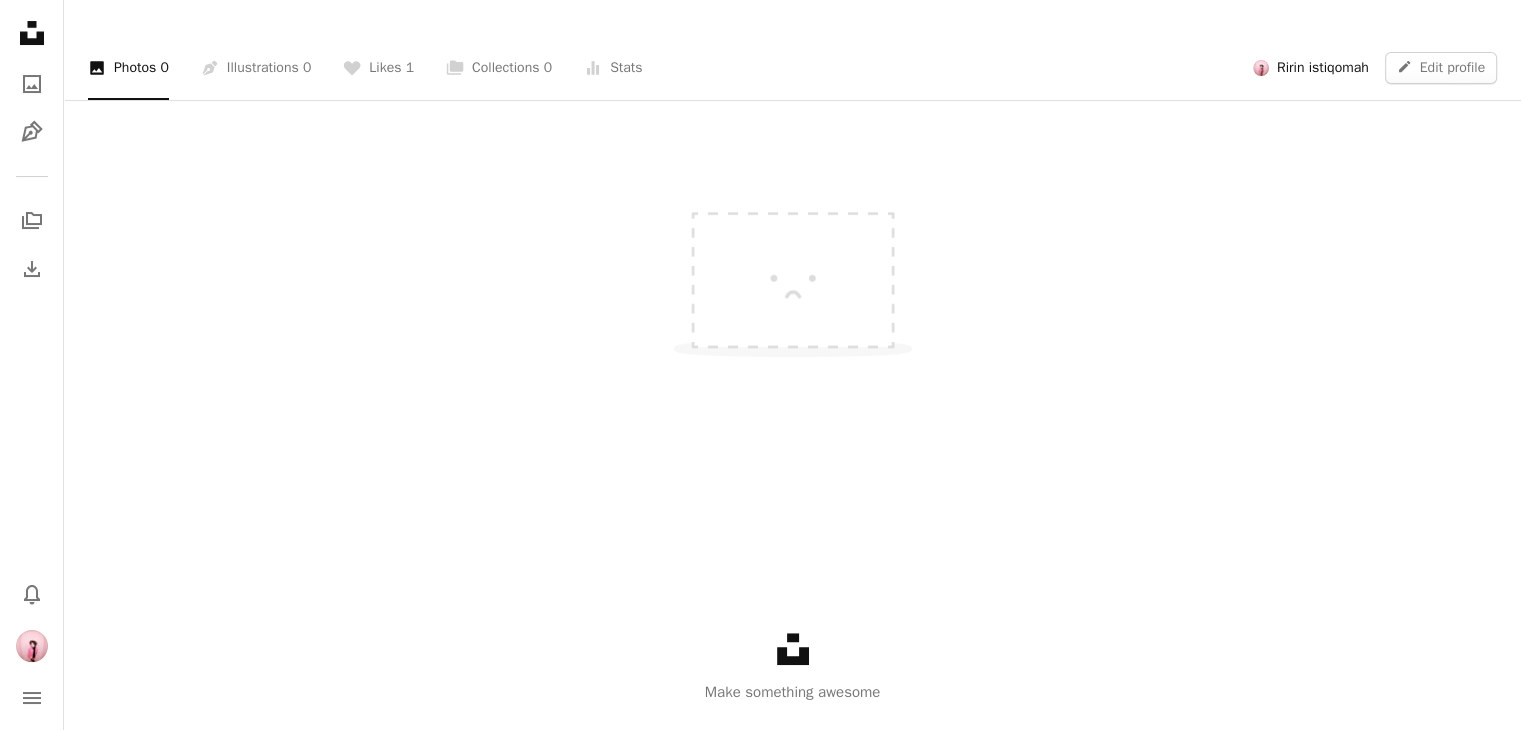 click on "Unsplash logo Make something awesome" at bounding box center (792, 470) 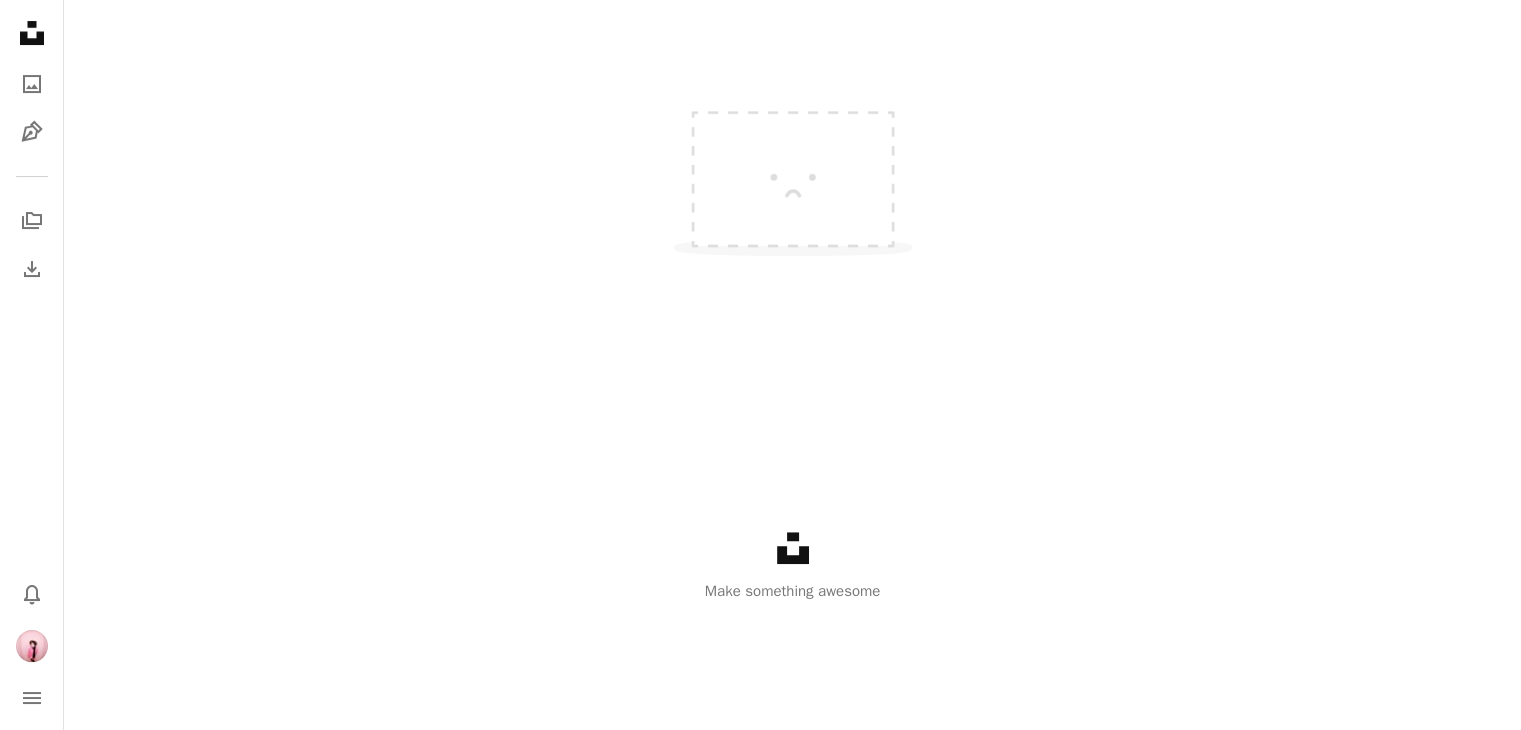scroll, scrollTop: 444, scrollLeft: 0, axis: vertical 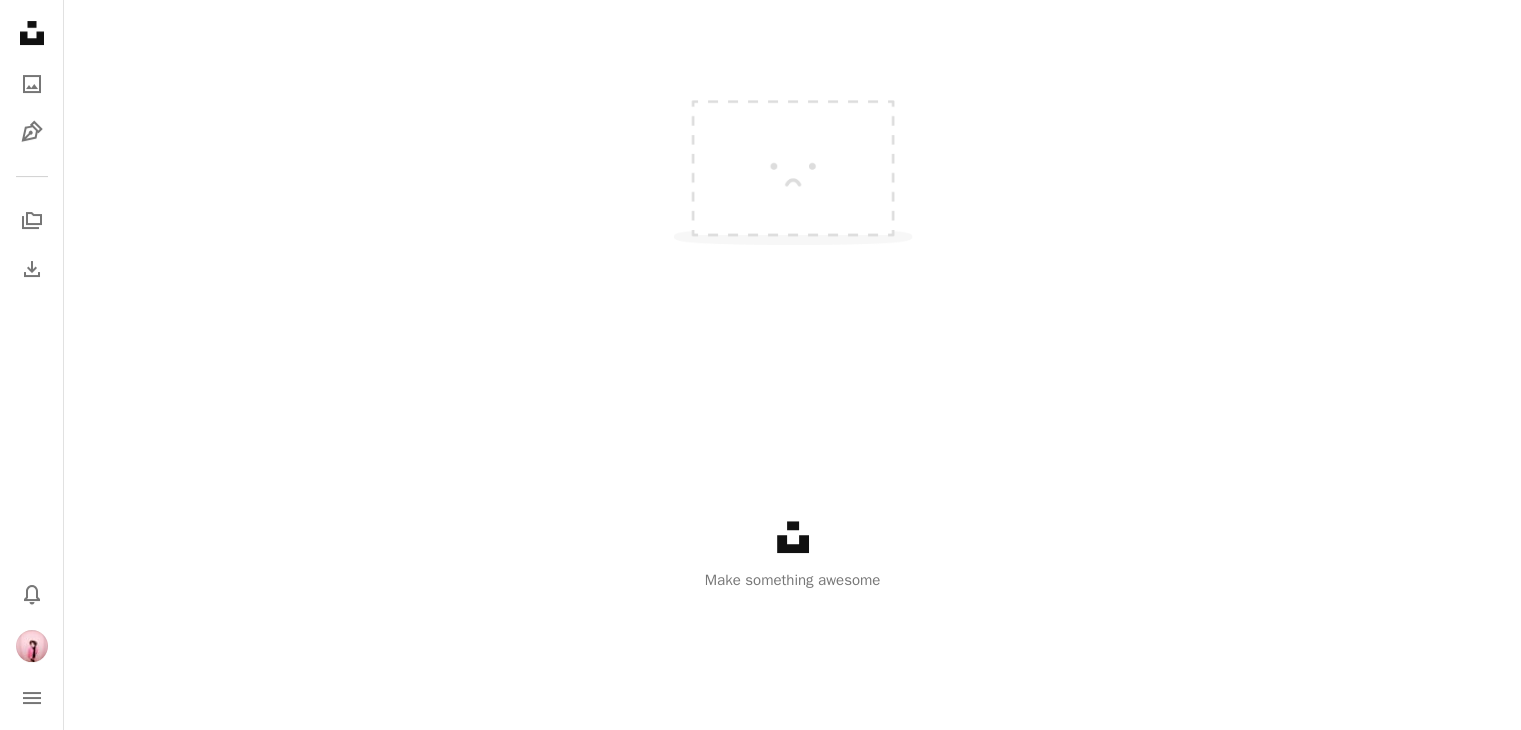 click on "Unsplash logo Make something awesome" at bounding box center [792, 556] 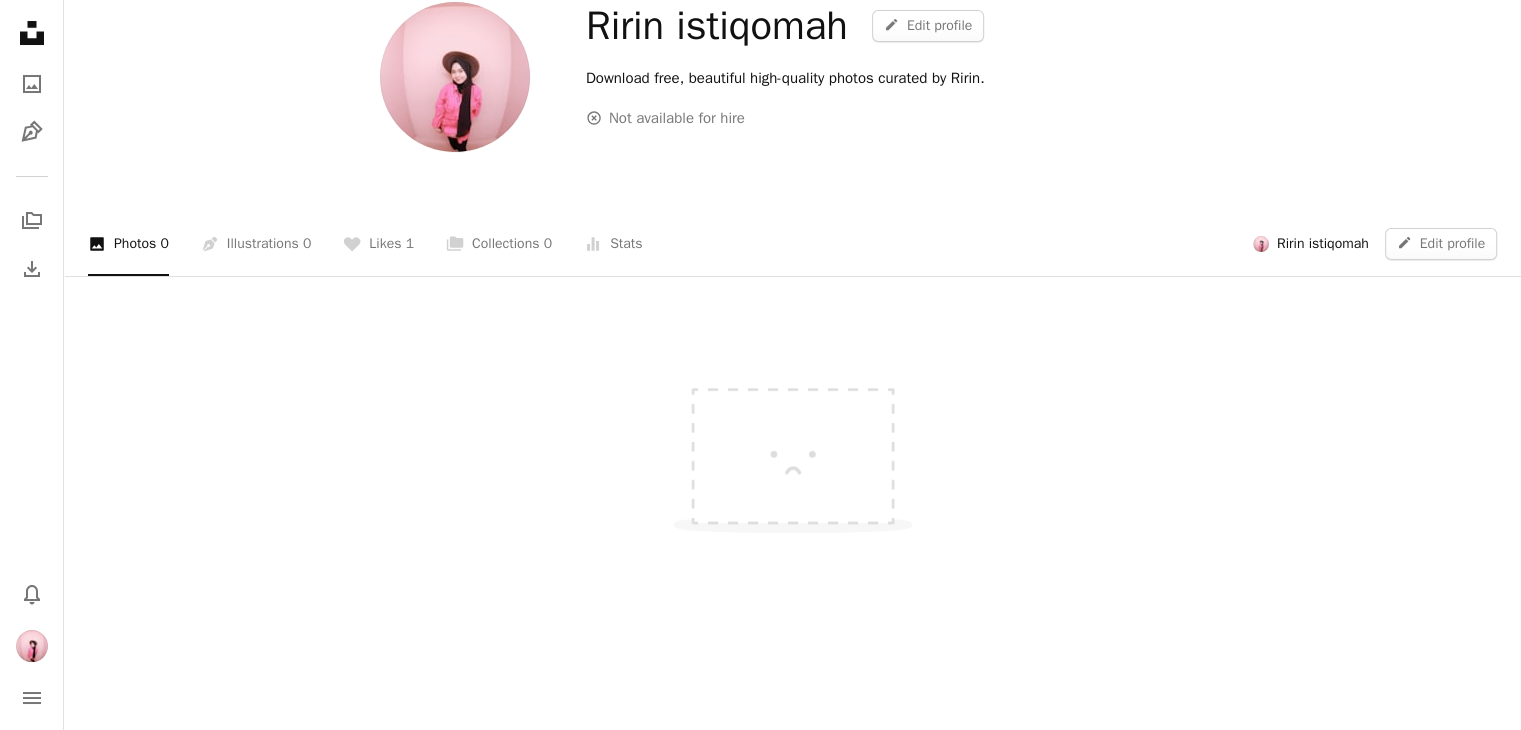 scroll, scrollTop: 0, scrollLeft: 0, axis: both 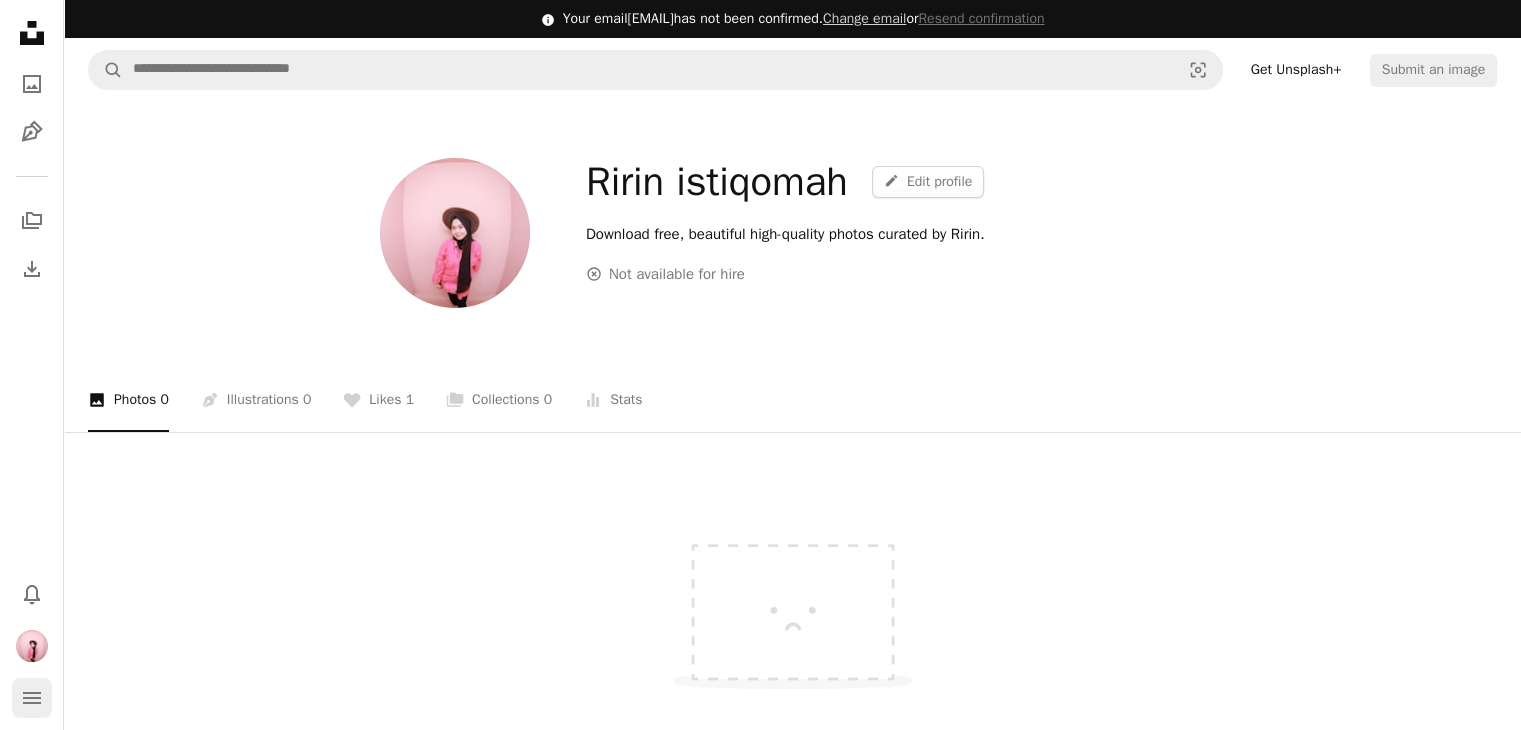 click 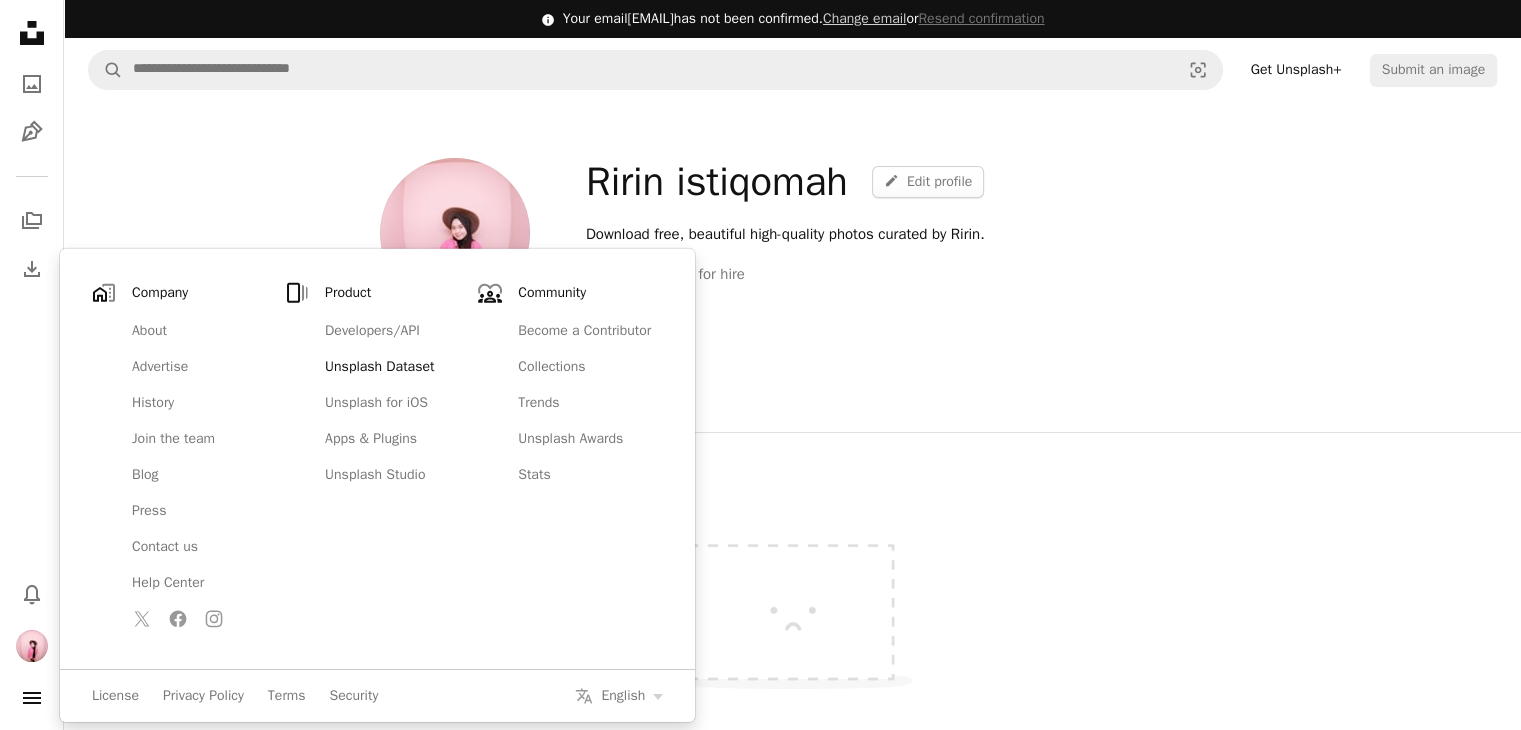 scroll, scrollTop: 4, scrollLeft: 0, axis: vertical 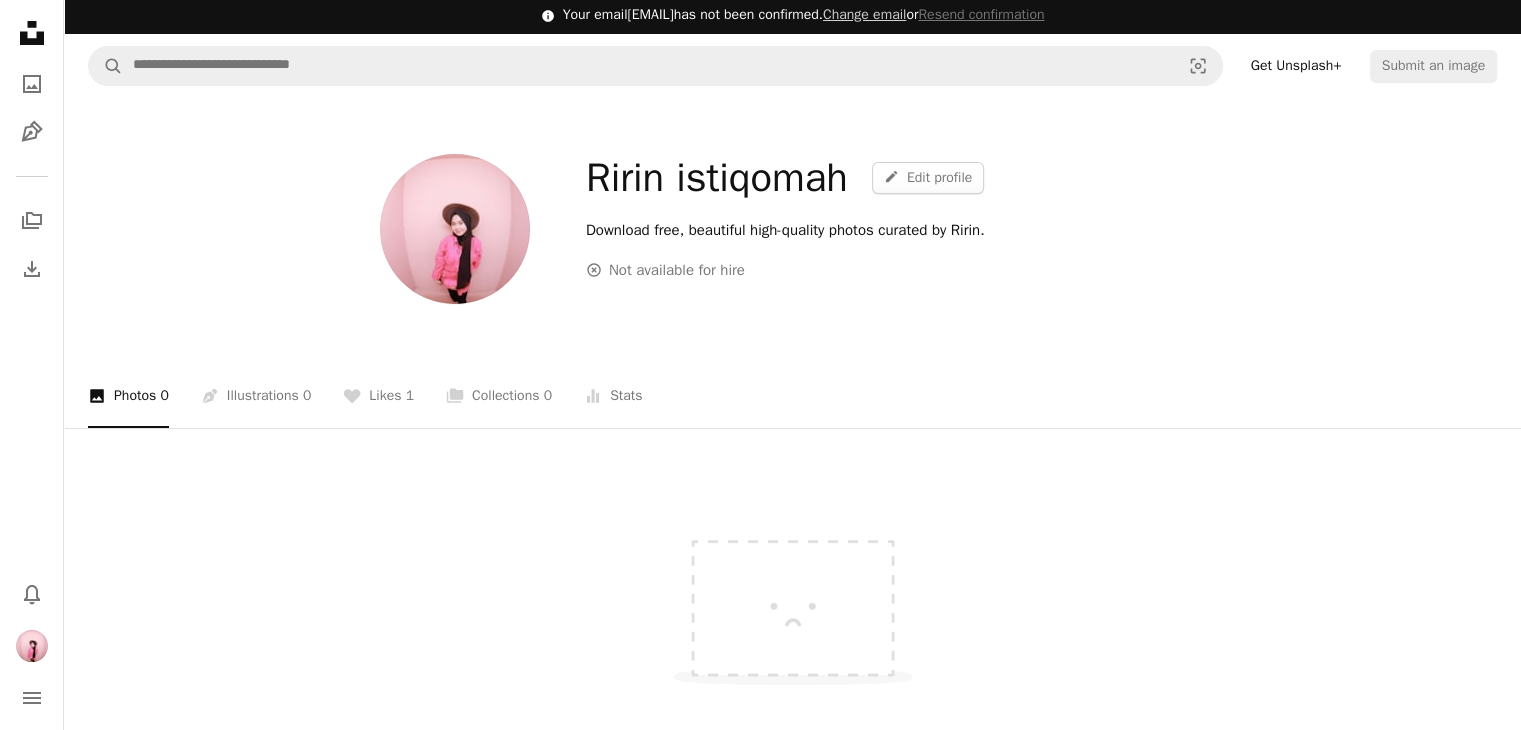 click 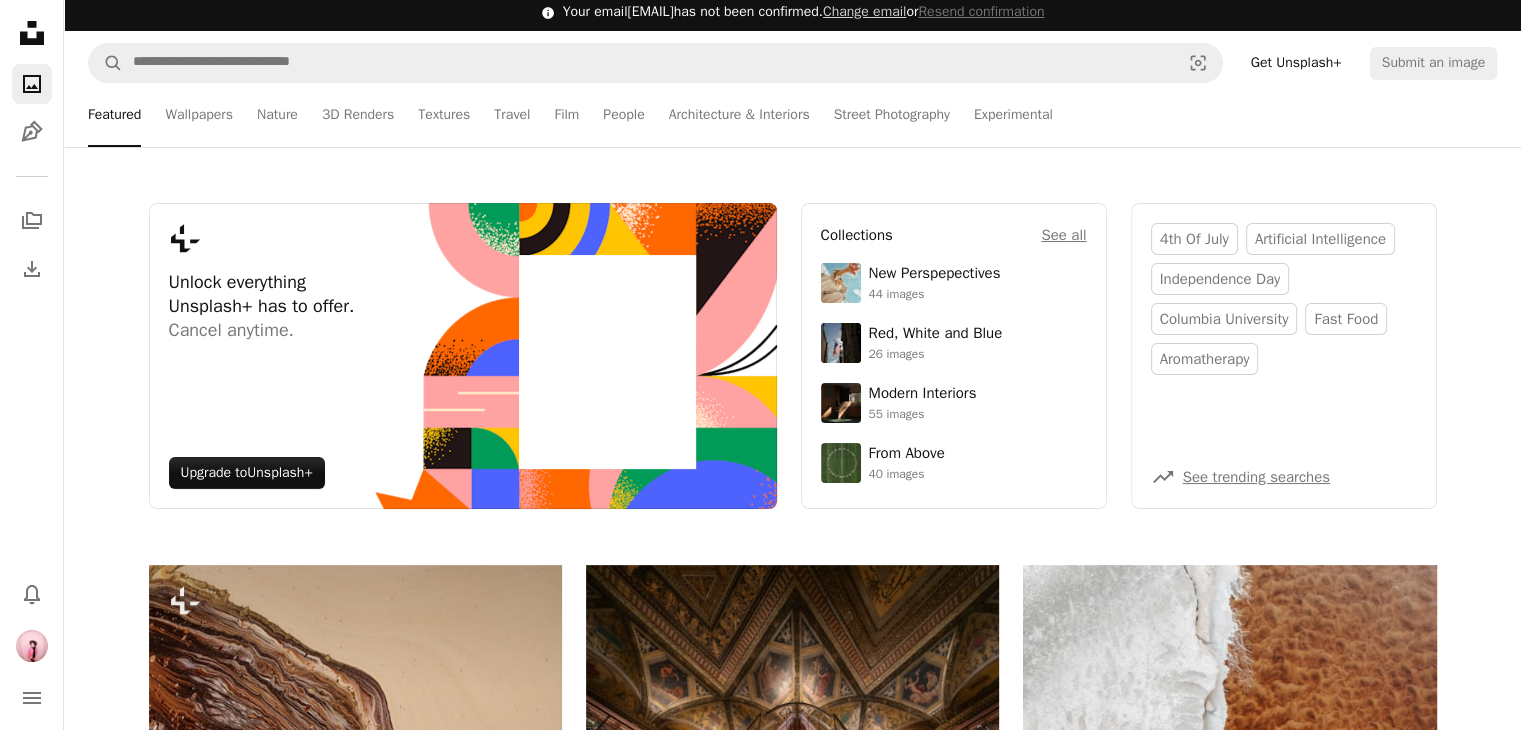 scroll, scrollTop: 0, scrollLeft: 0, axis: both 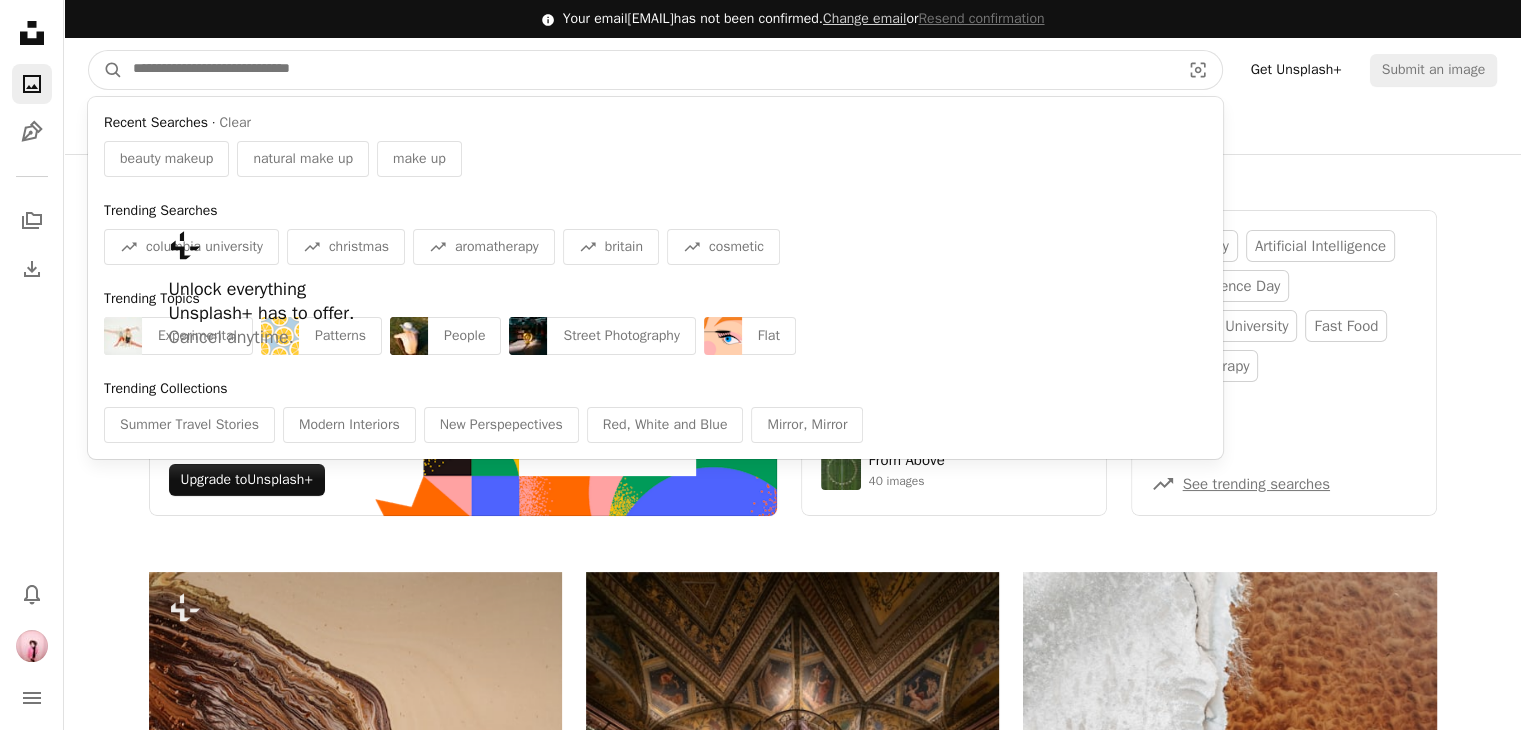click at bounding box center [648, 70] 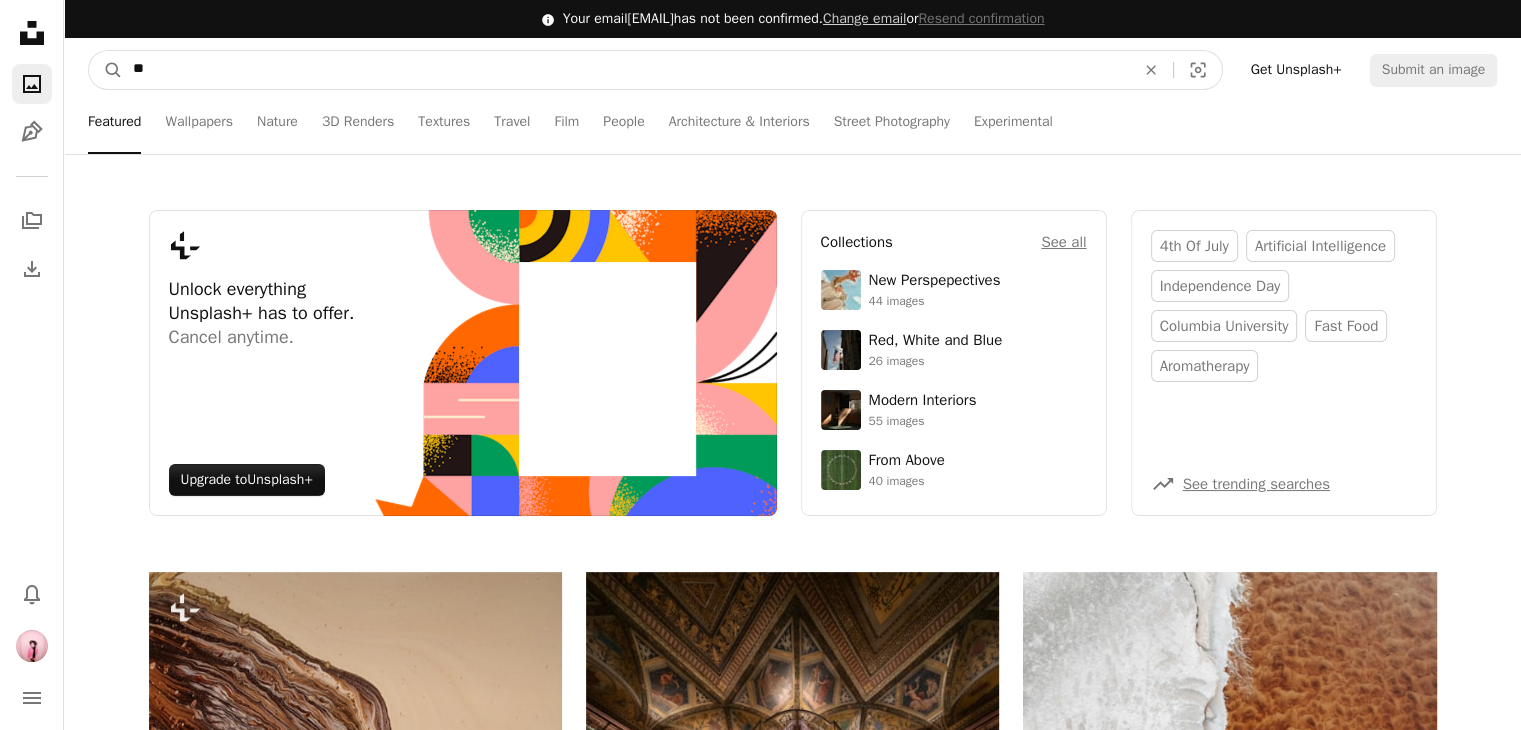 type on "*" 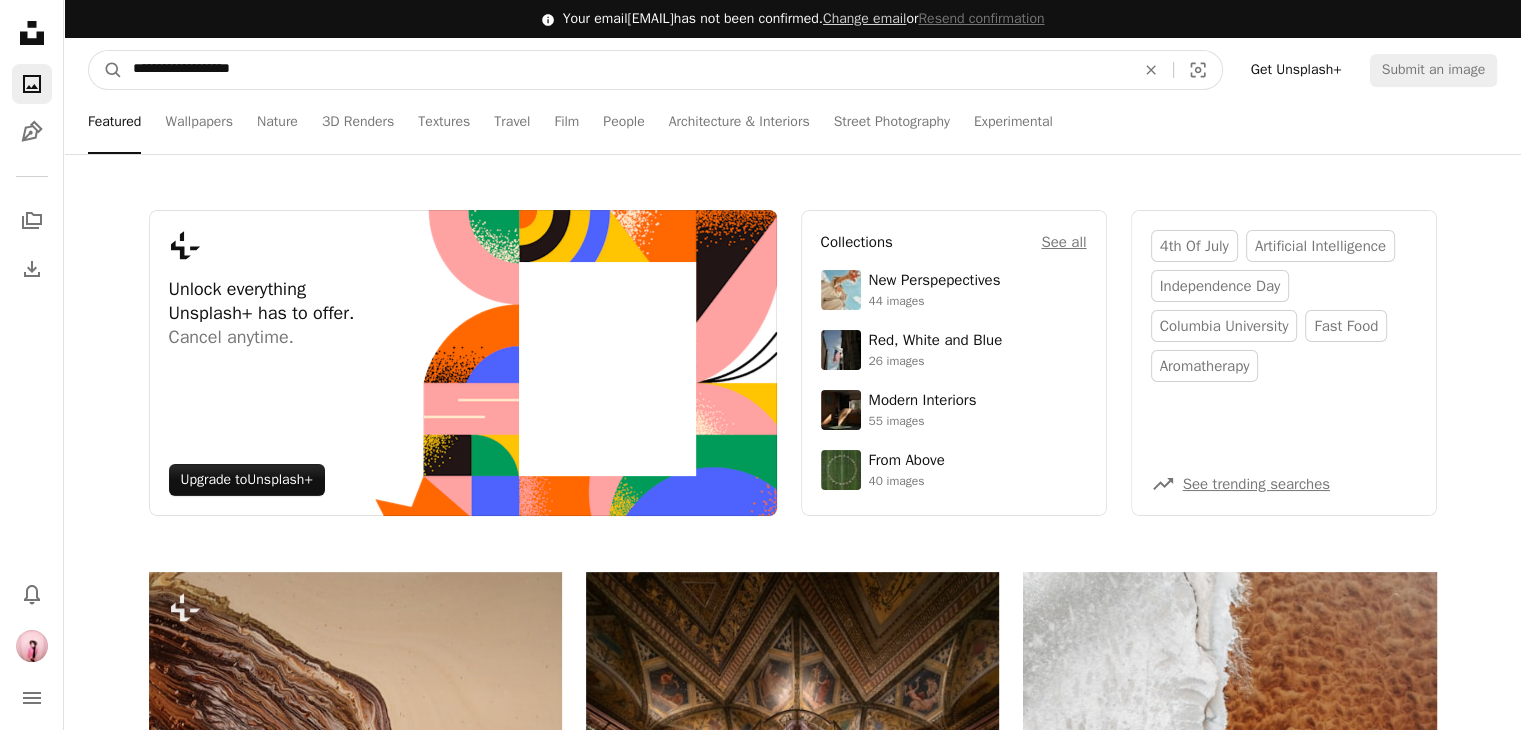 type on "**********" 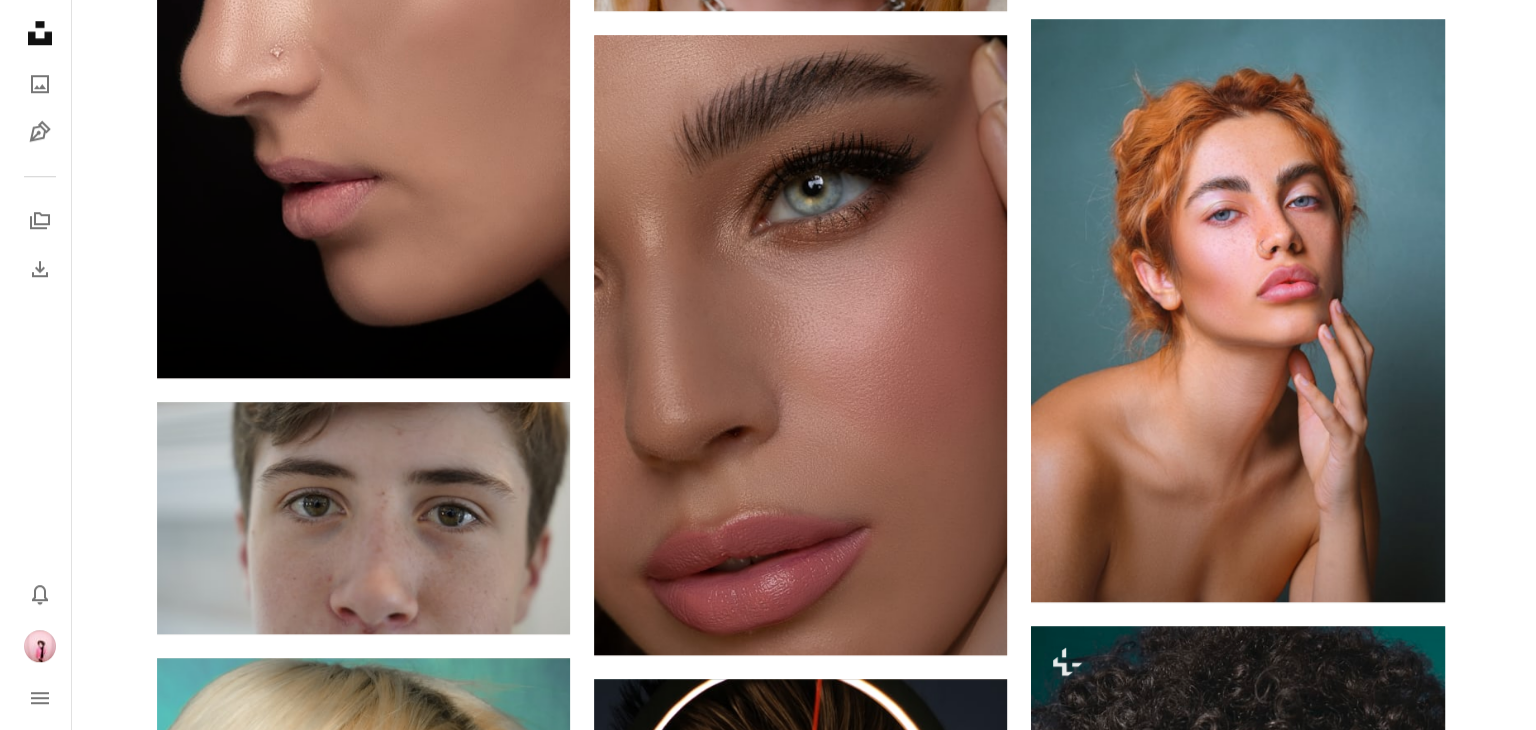scroll, scrollTop: 1723, scrollLeft: 0, axis: vertical 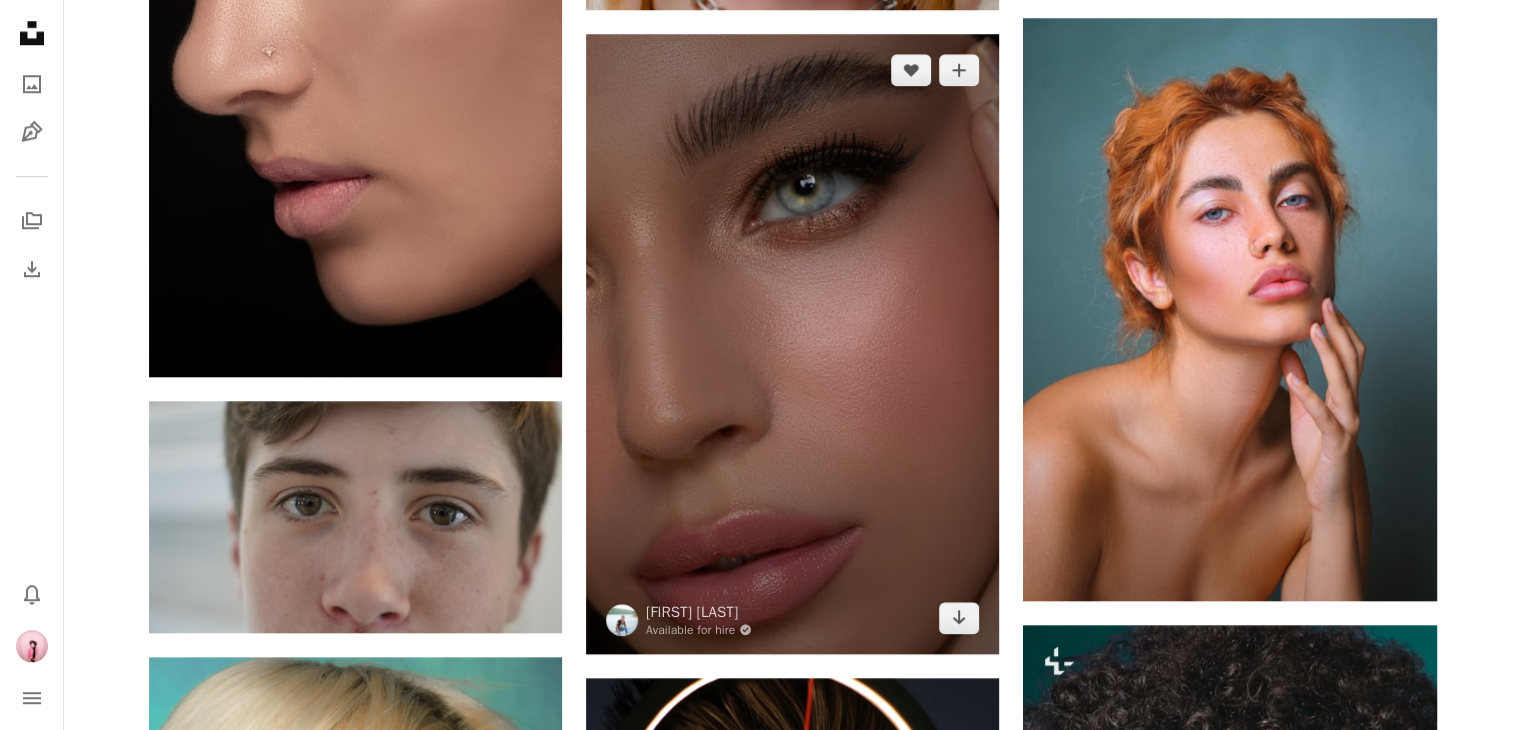 click at bounding box center (792, 344) 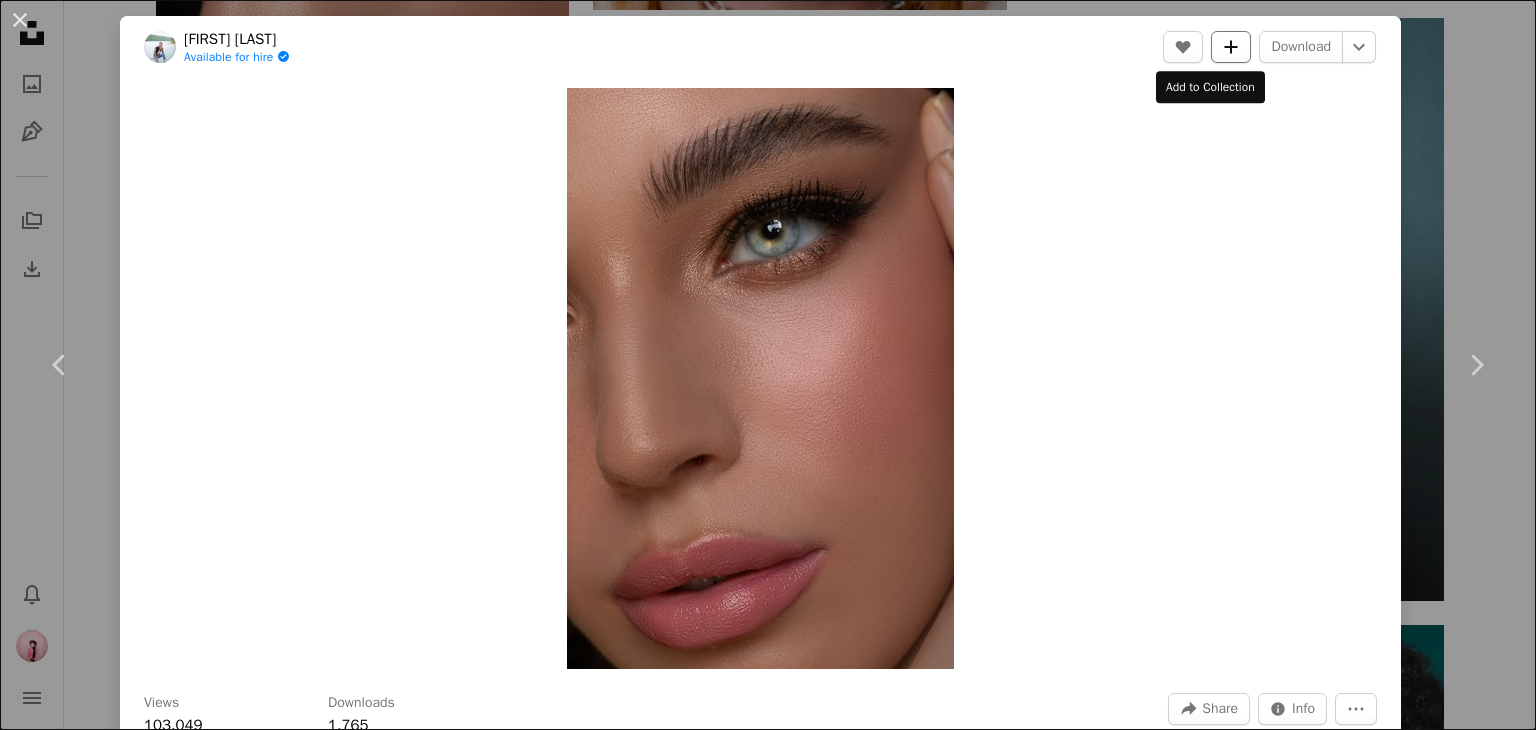 click on "A plus sign" at bounding box center (1231, 47) 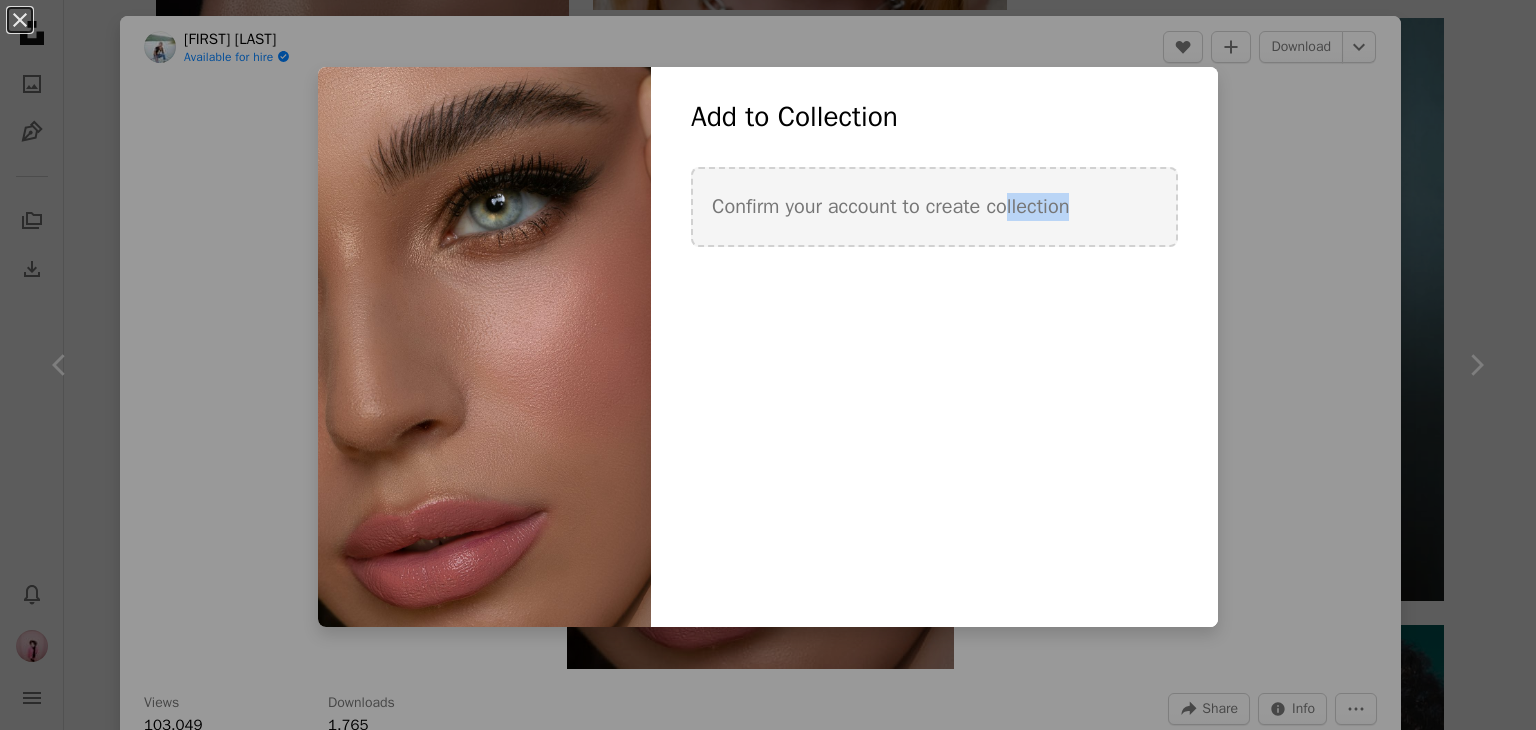 click on "An X shape Add to Collection Confirm your account to create collection Create new collection Name 60 Description  (optional) 250 Make collection private A lock Cancel Create collection" at bounding box center [768, 365] 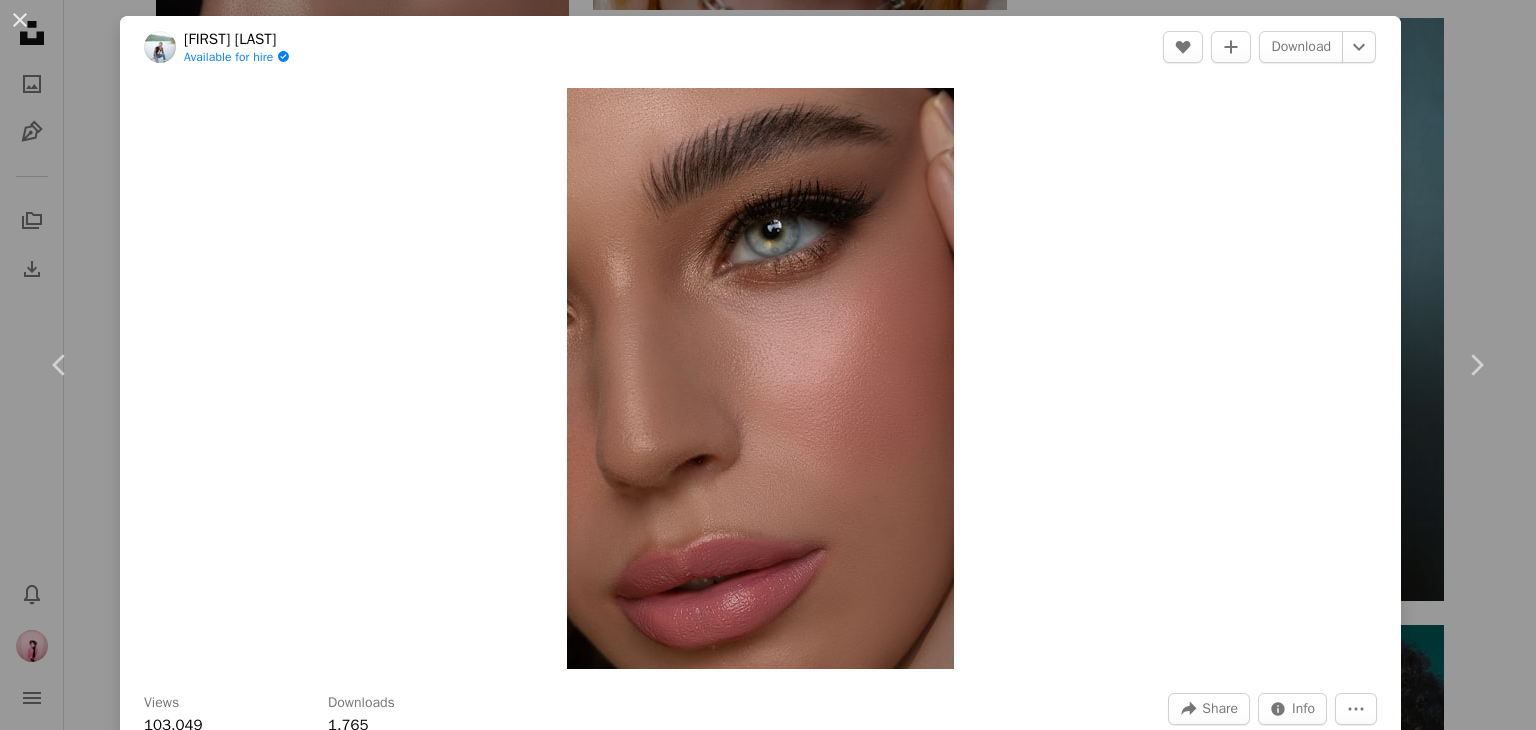 click on "Zoom in" at bounding box center (760, 378) 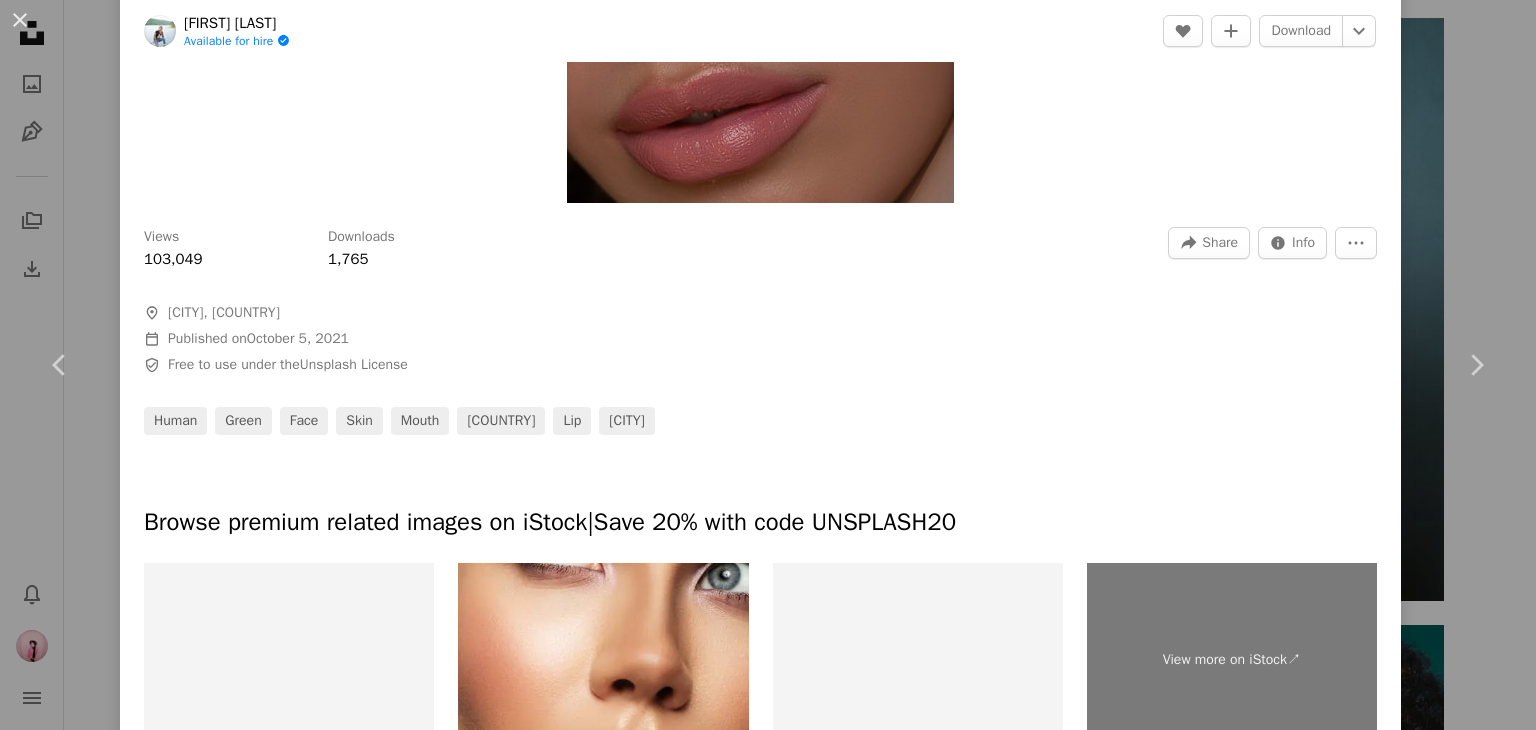 scroll, scrollTop: 487, scrollLeft: 0, axis: vertical 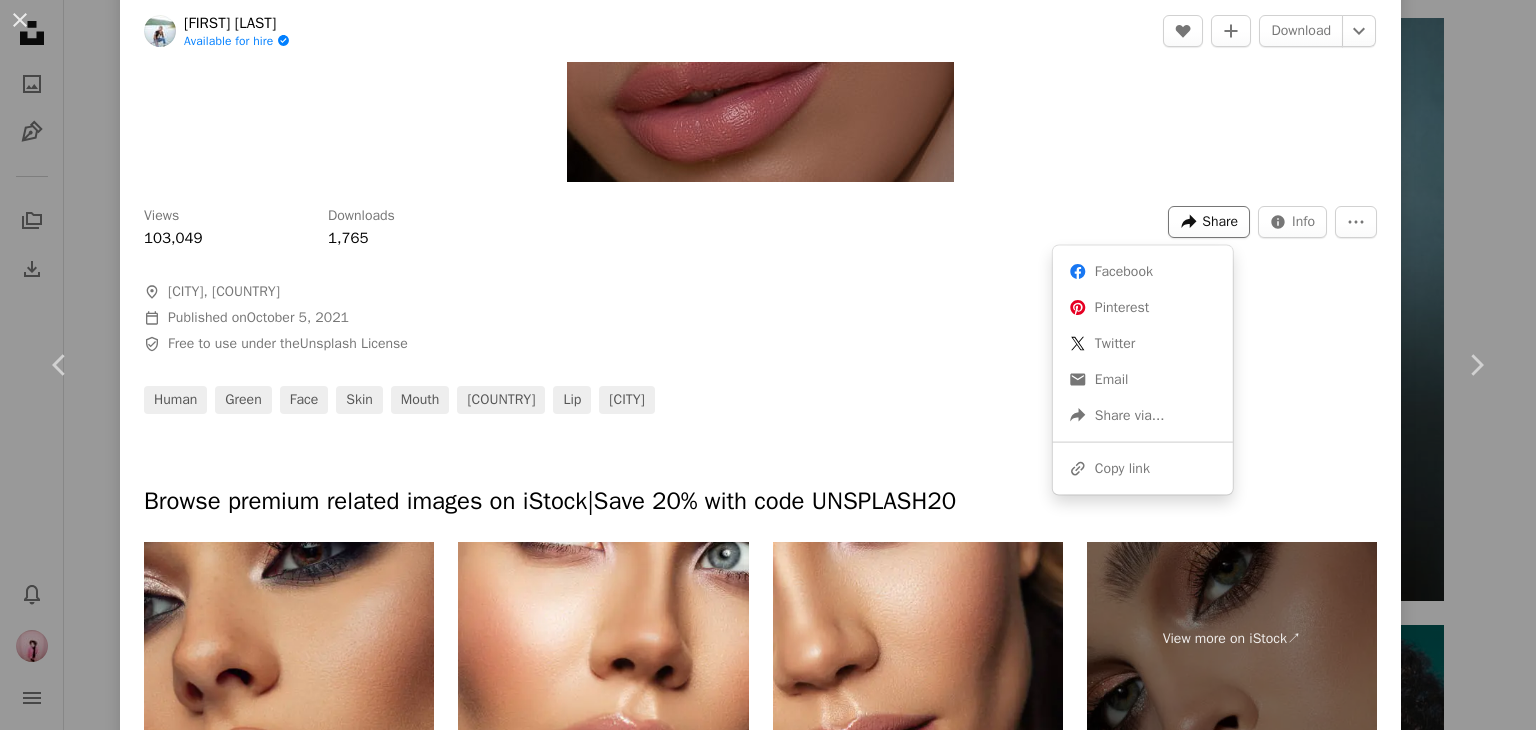 click on "Share" at bounding box center [1220, 222] 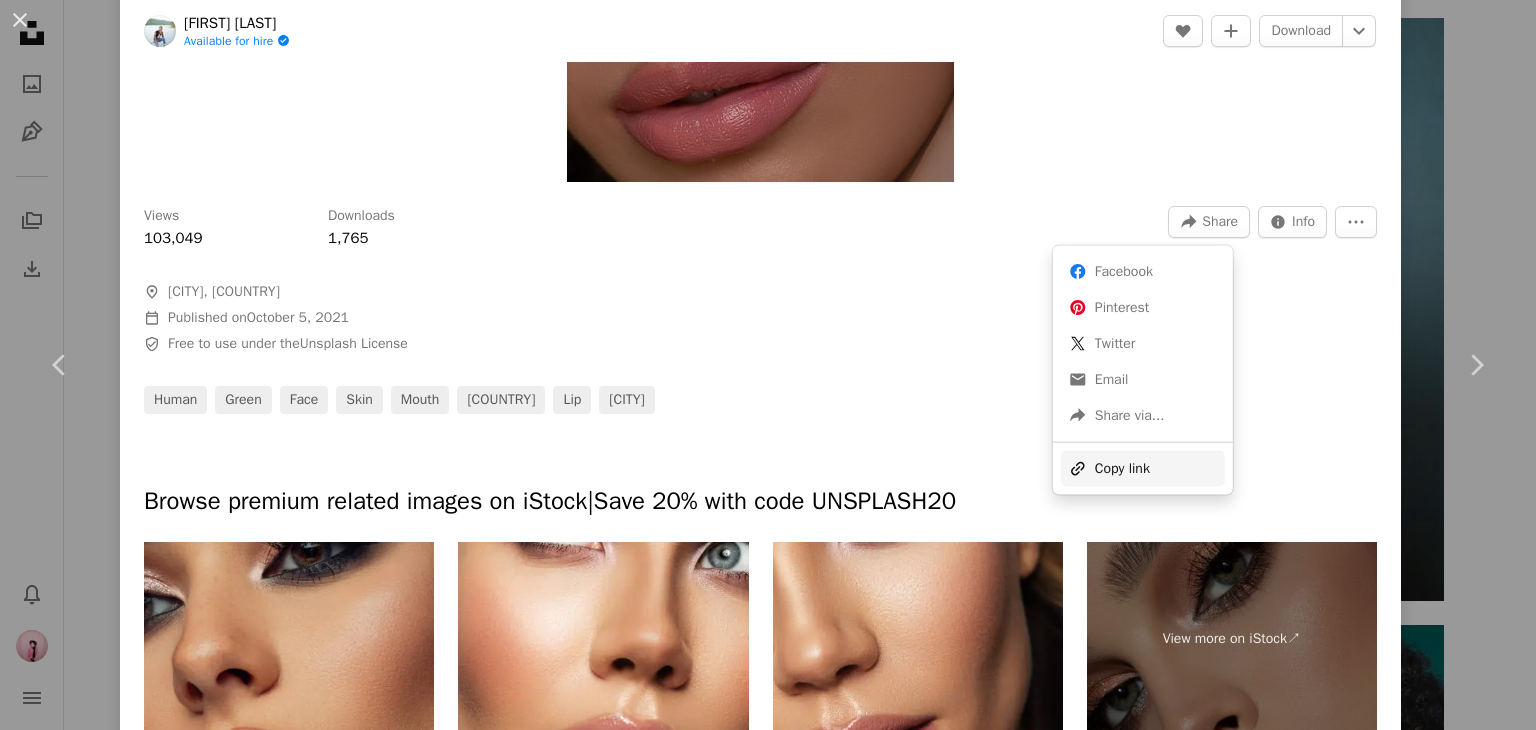 click on "A URL sharing icon (chains) Copy link" at bounding box center (1143, 469) 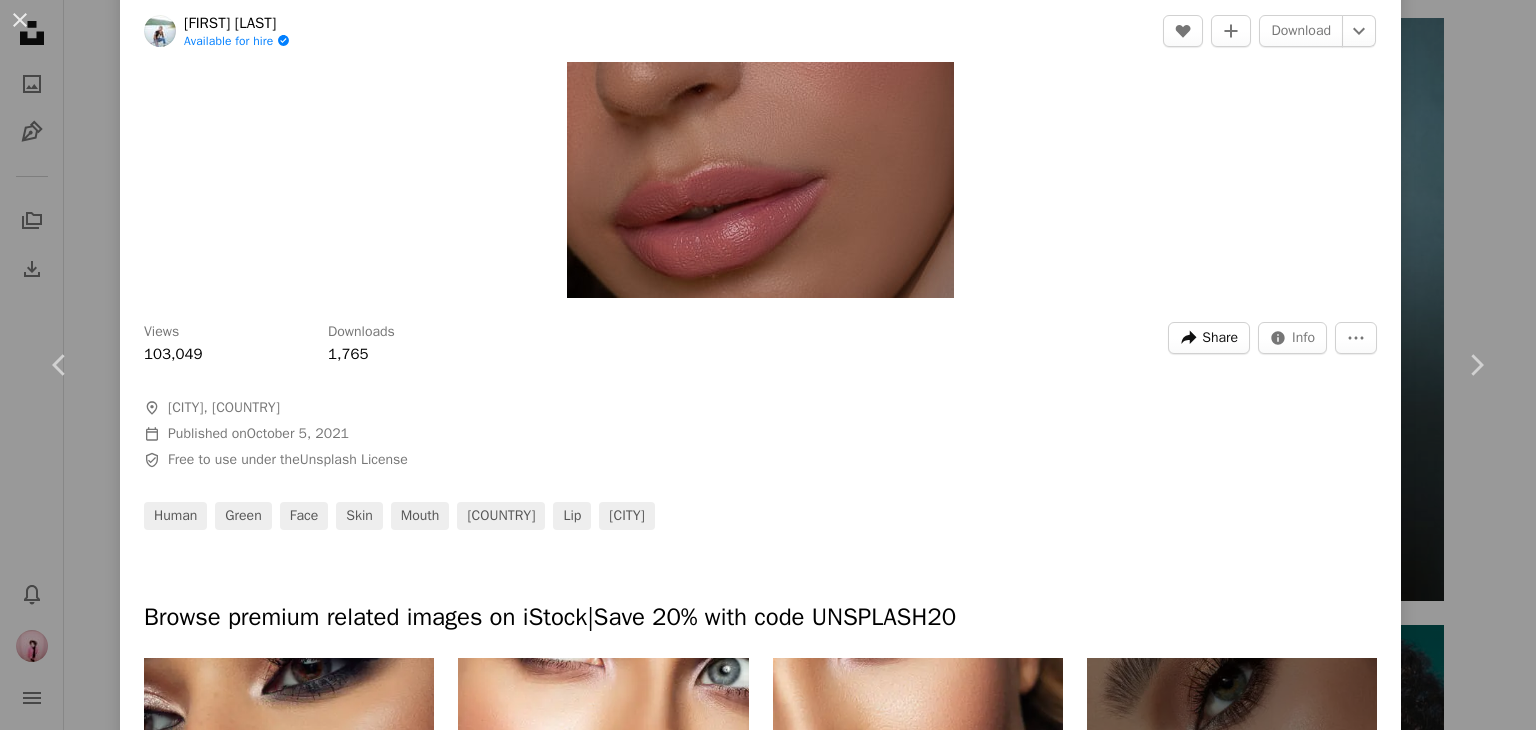 scroll, scrollTop: 0, scrollLeft: 0, axis: both 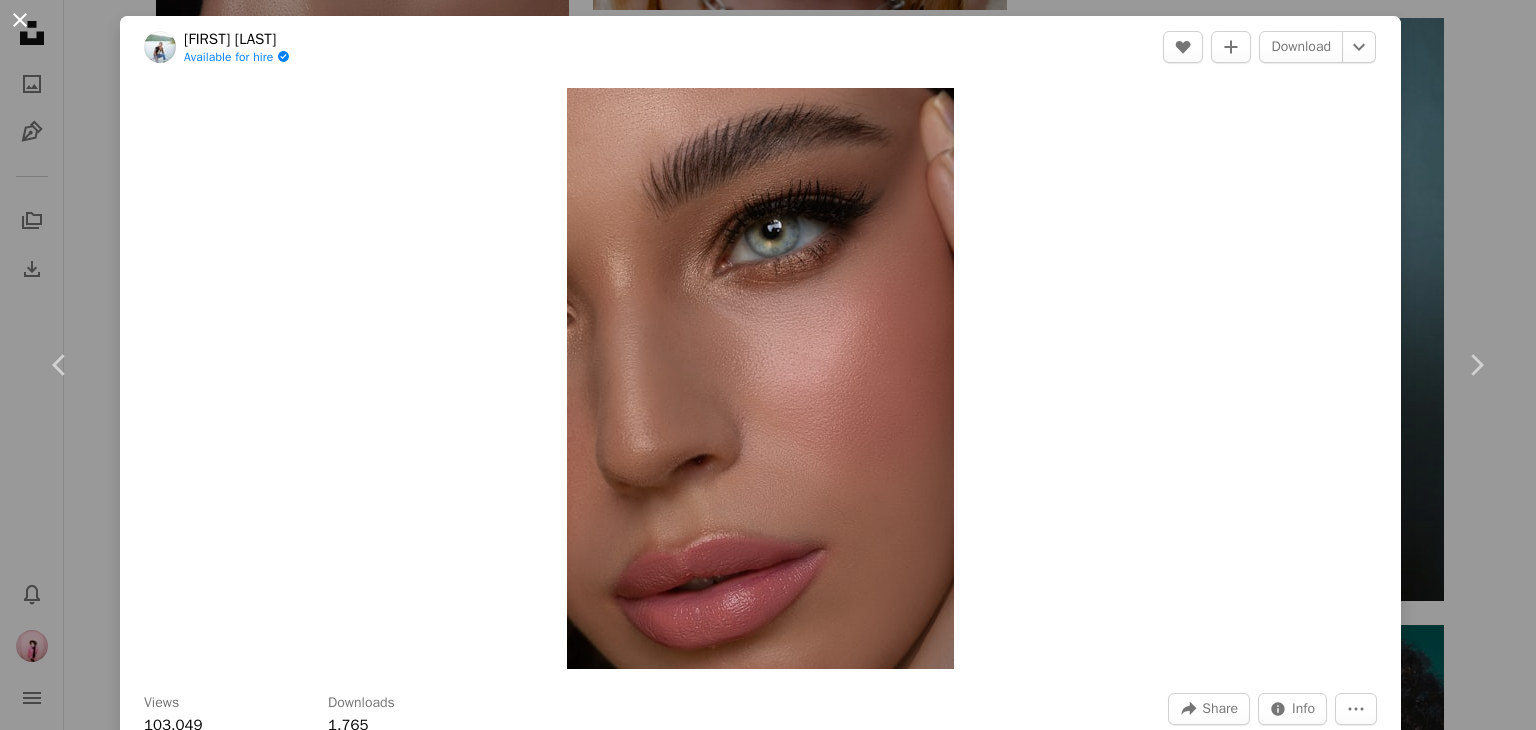 click on "An X shape" at bounding box center [20, 20] 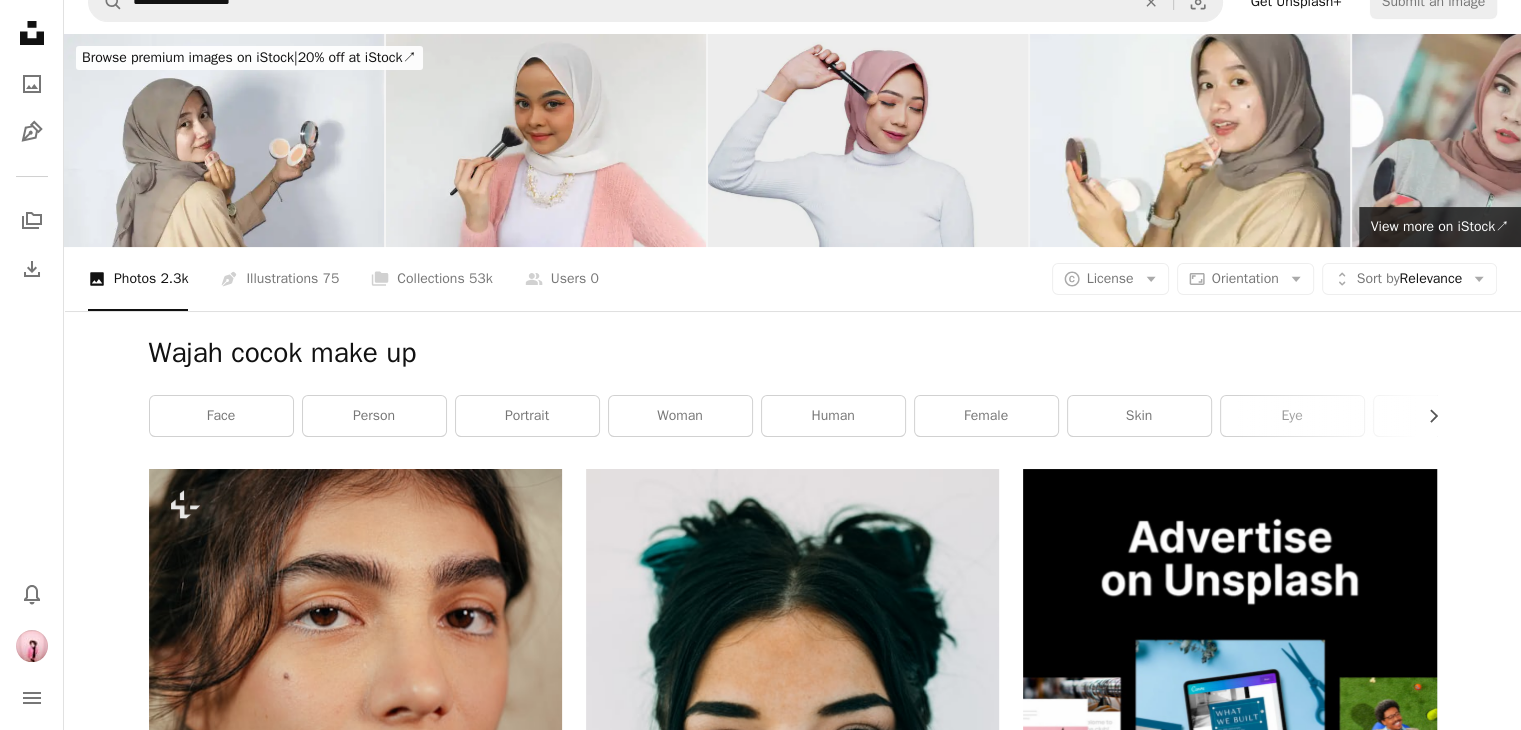scroll, scrollTop: 0, scrollLeft: 0, axis: both 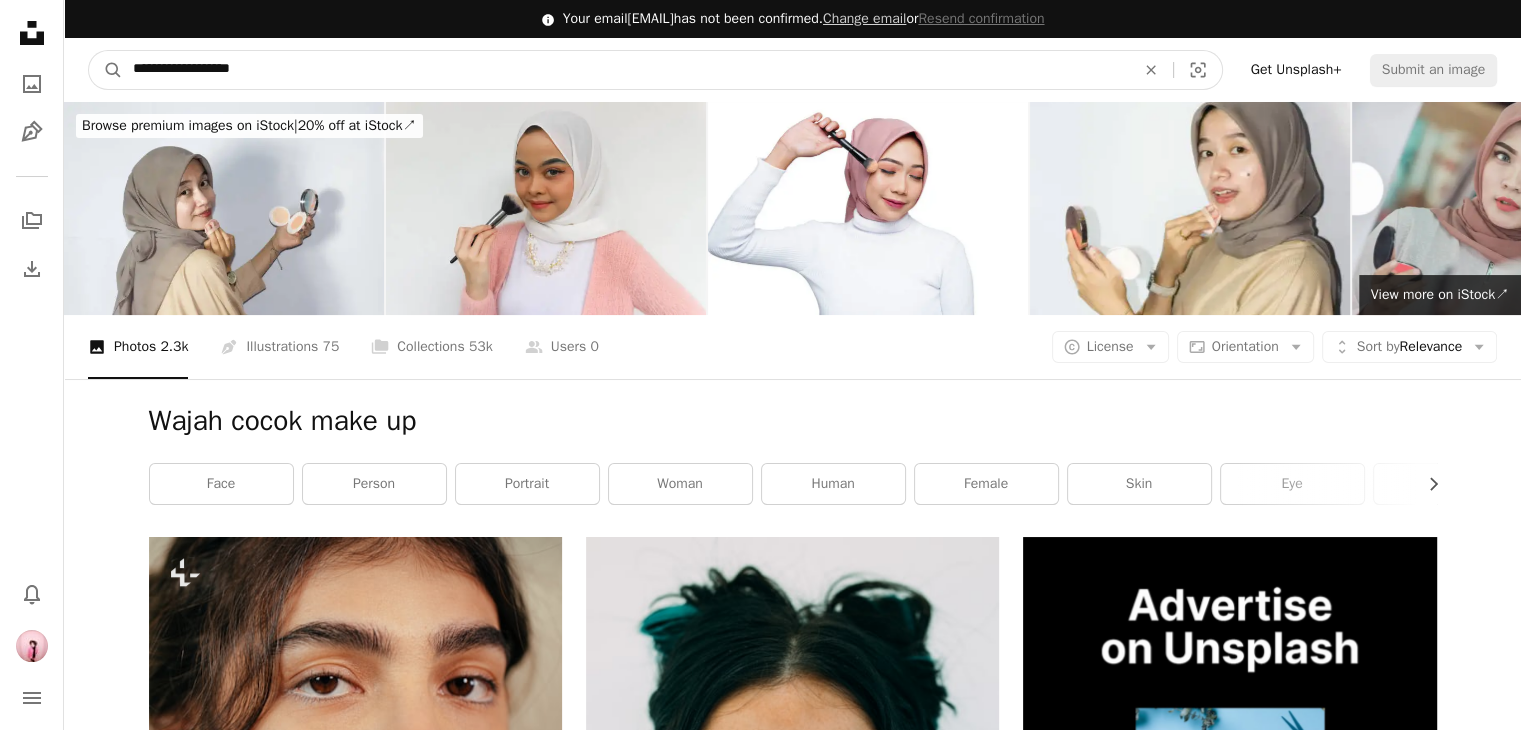 click on "**********" at bounding box center (626, 70) 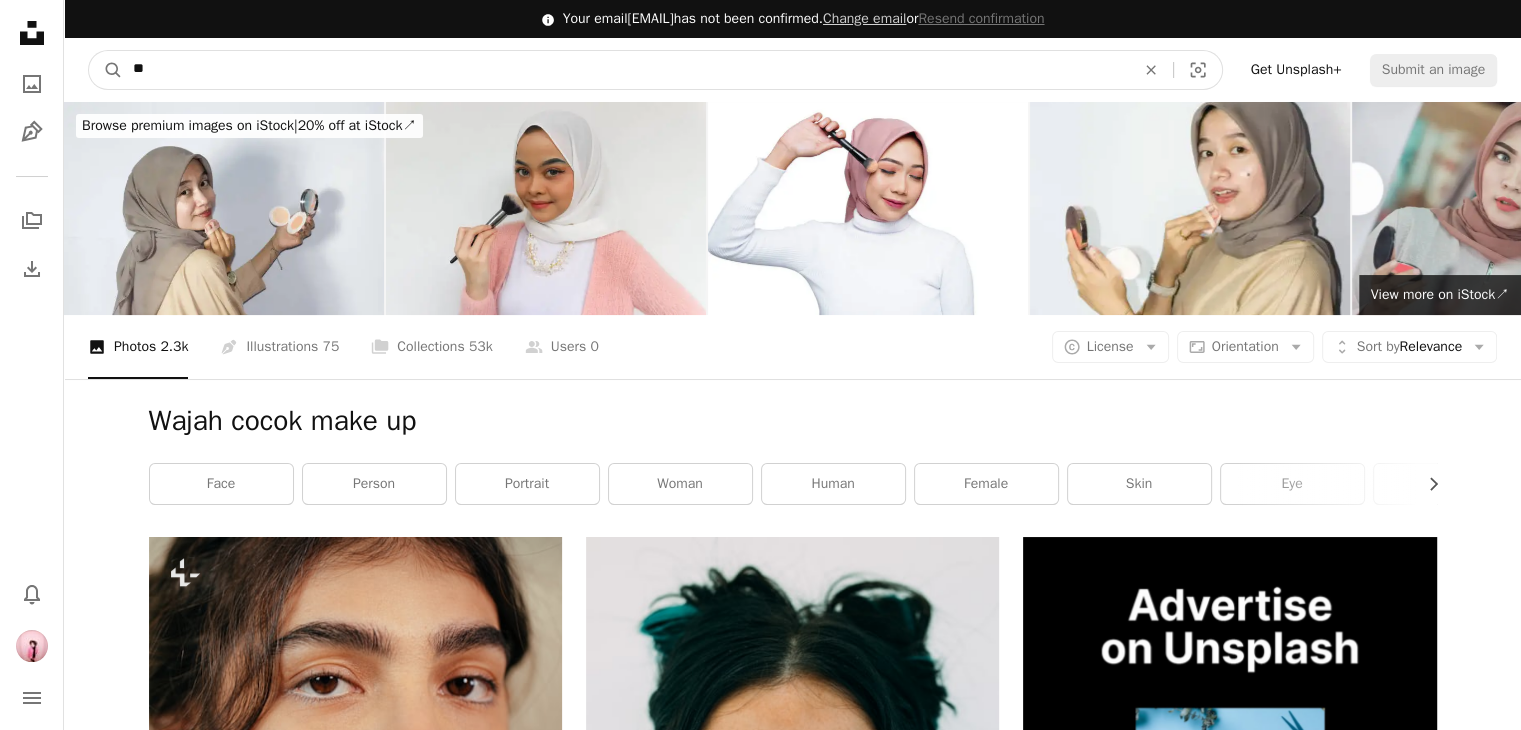 type on "*" 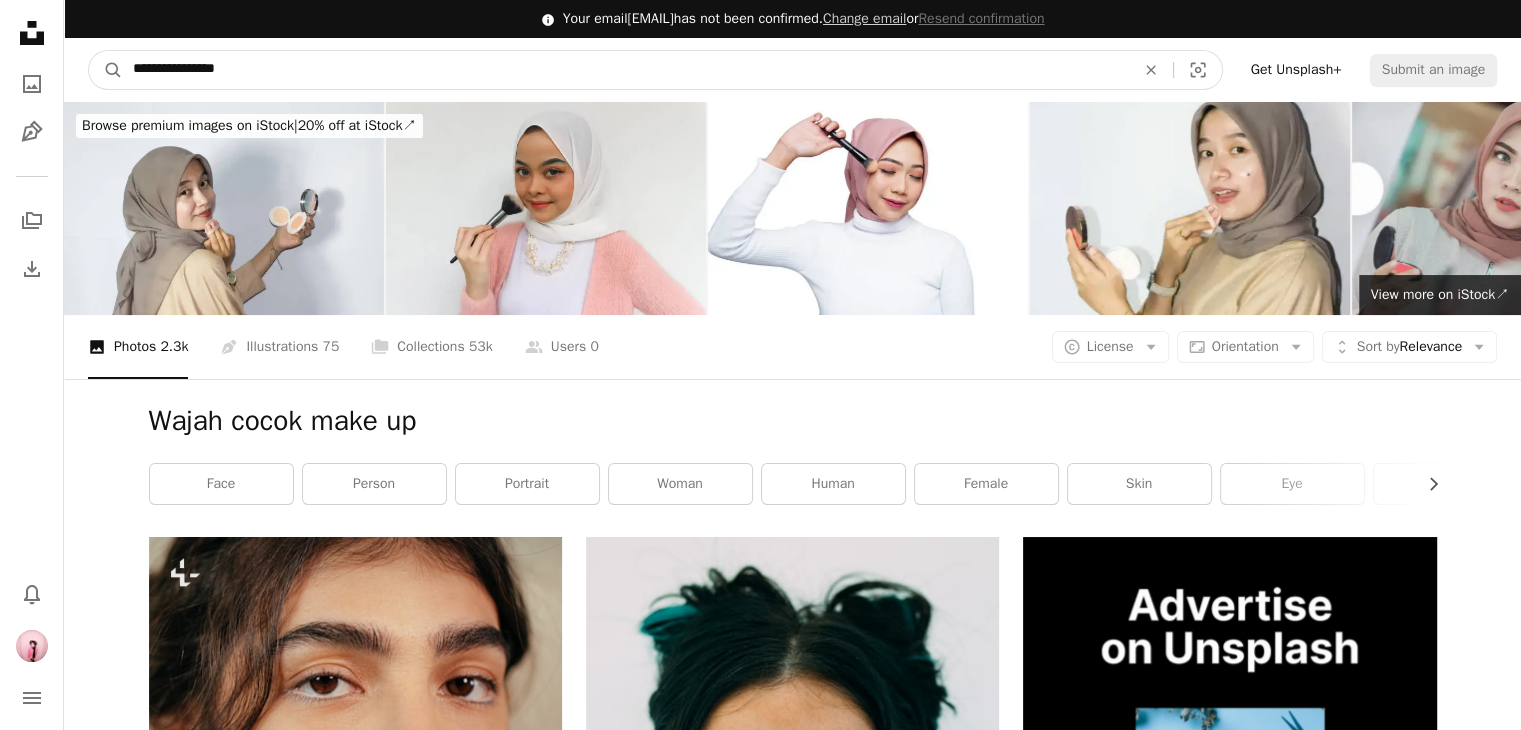 type on "**********" 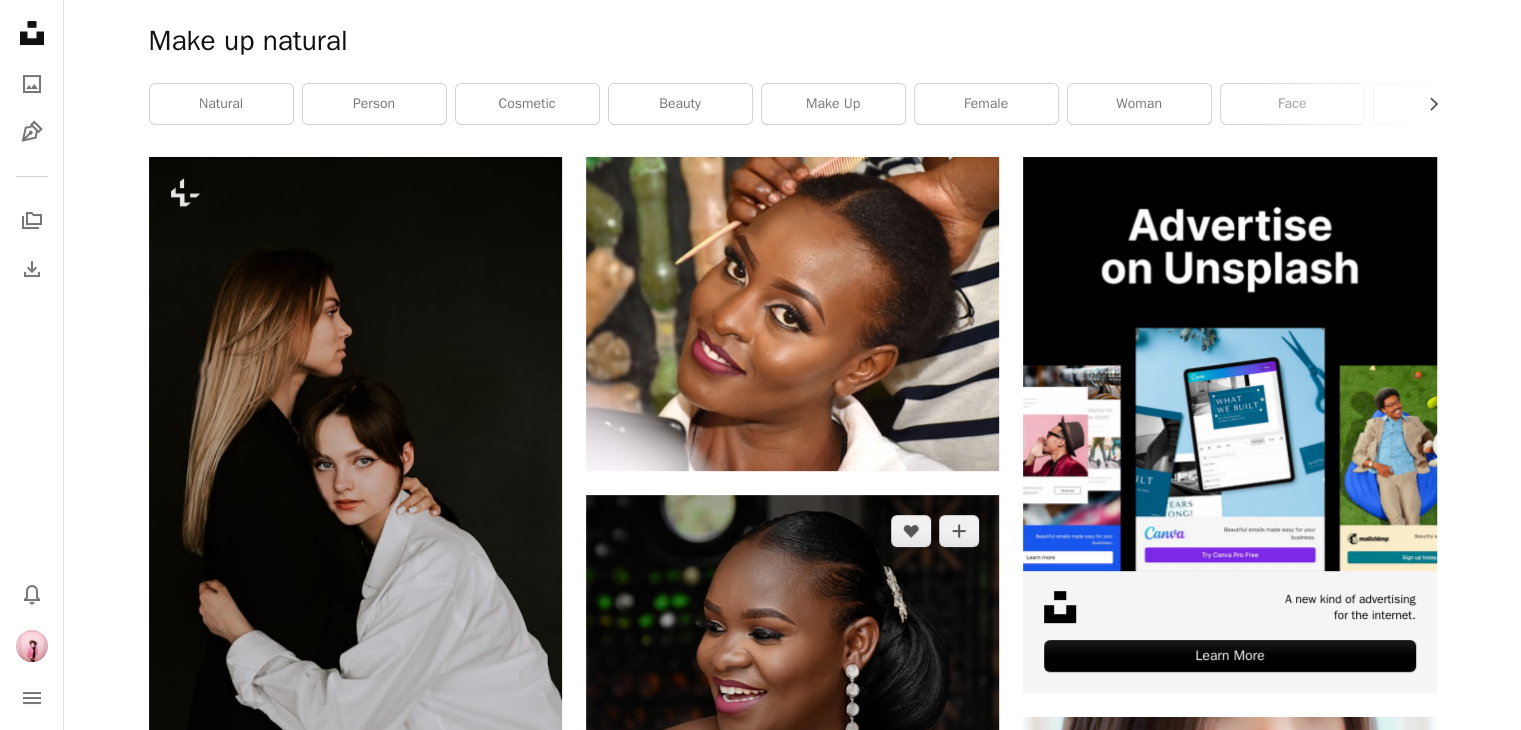 scroll, scrollTop: 0, scrollLeft: 0, axis: both 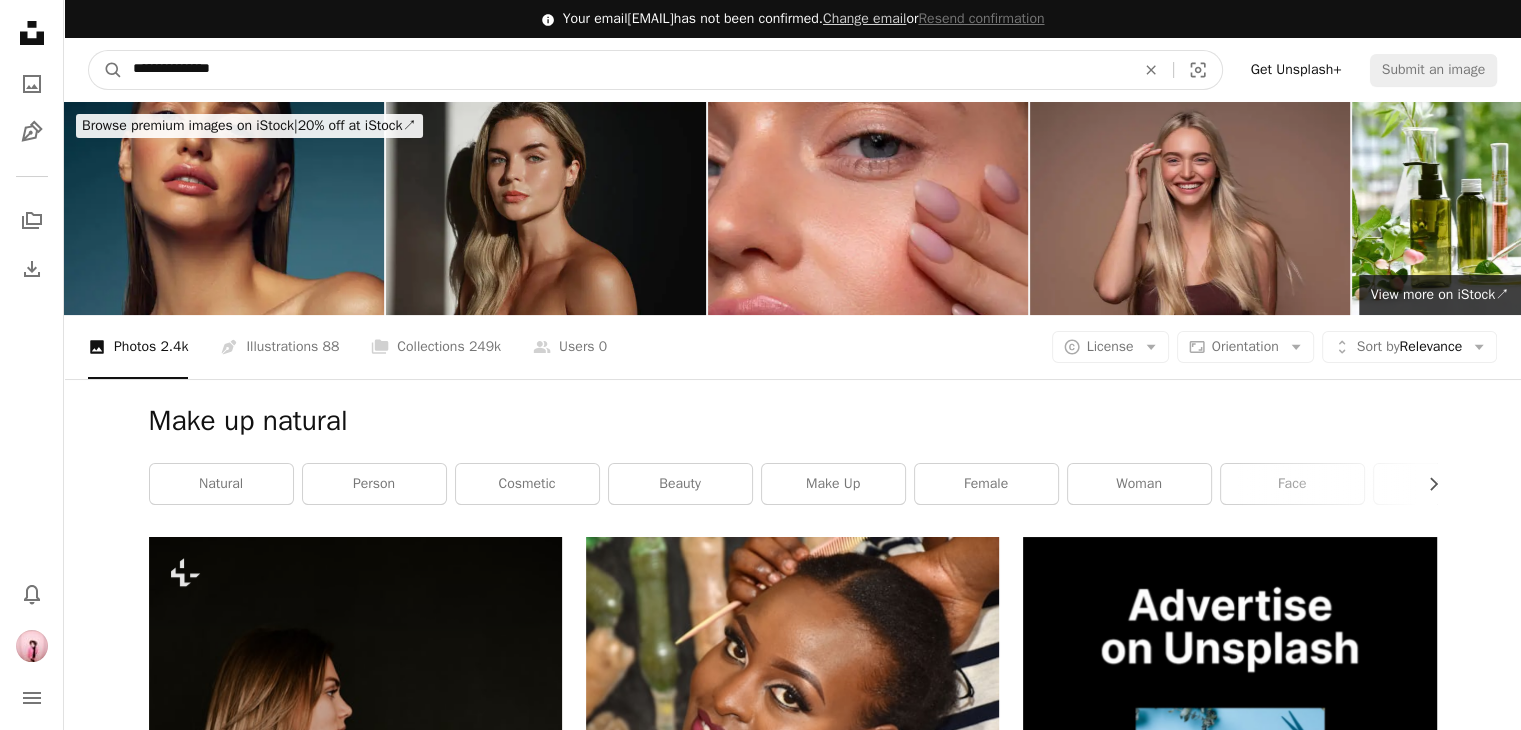 click on "**********" at bounding box center [626, 70] 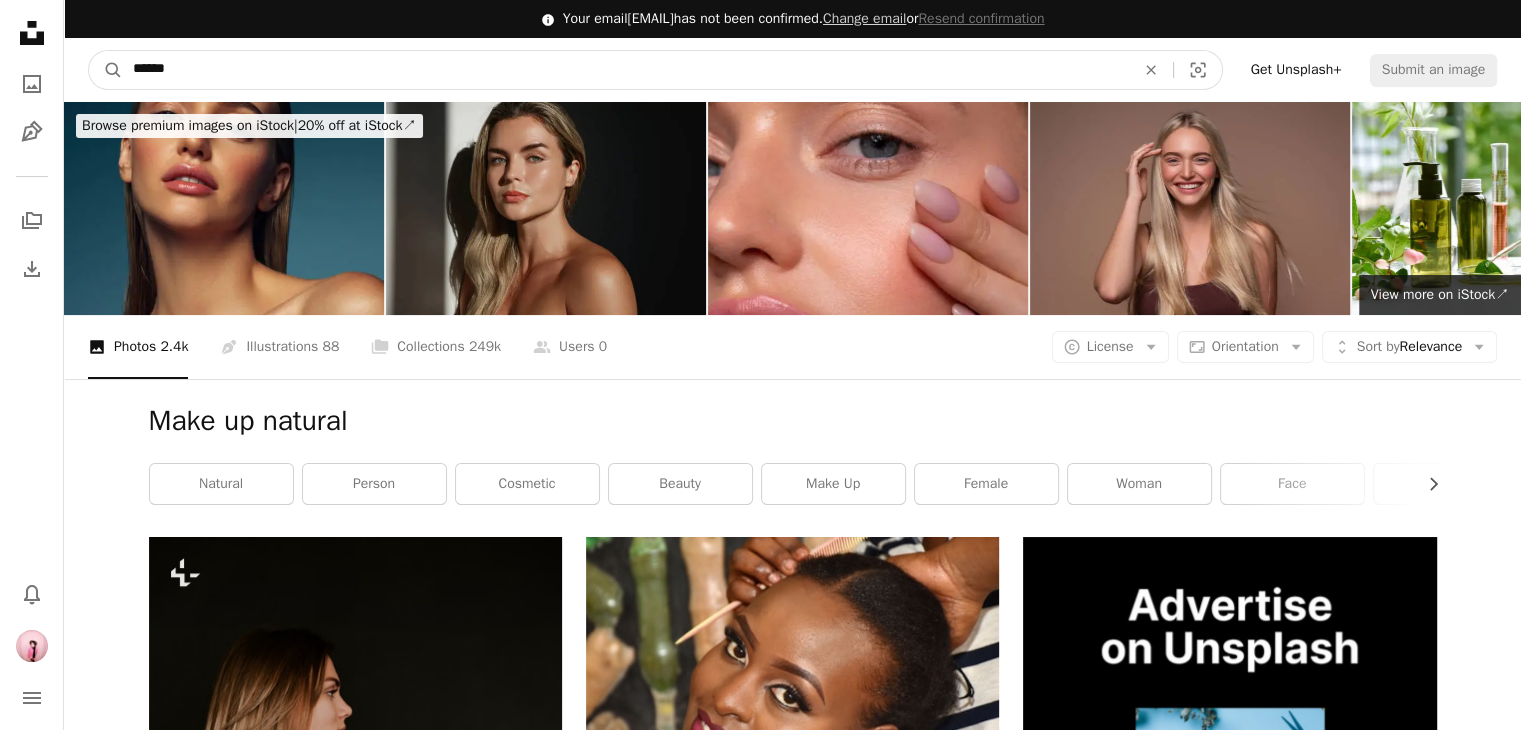 type on "******" 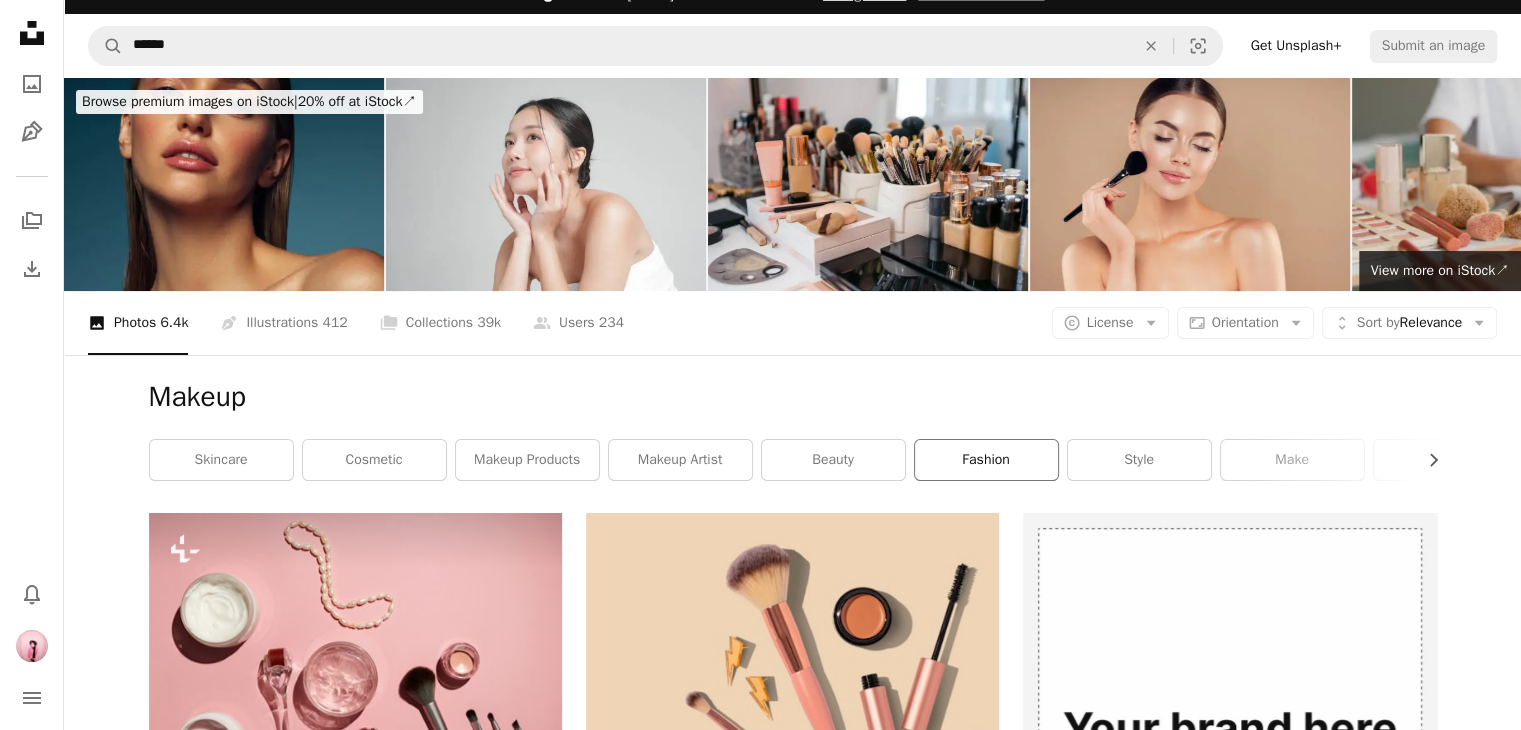 scroll, scrollTop: 8, scrollLeft: 0, axis: vertical 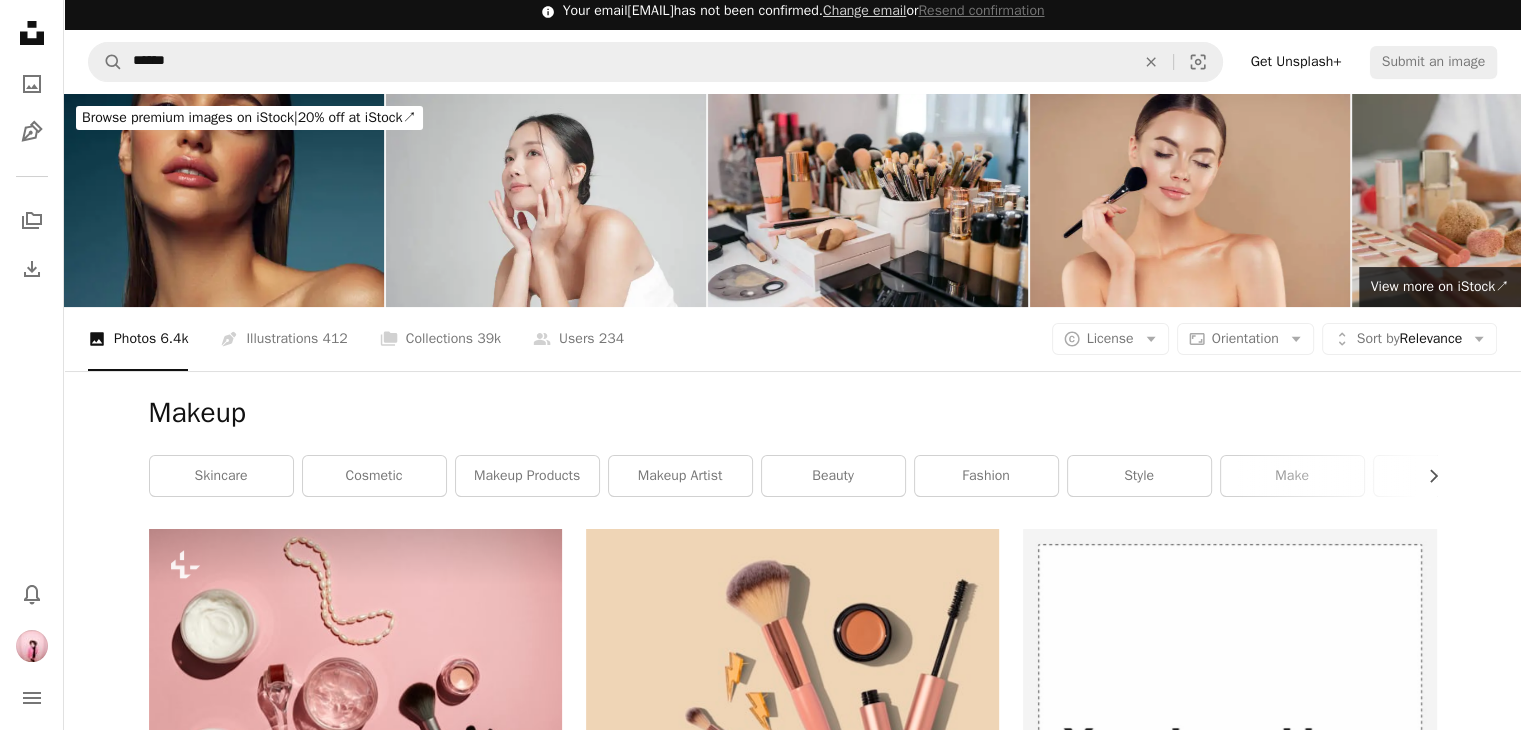 click on "Browse premium images on iStock  |" at bounding box center [190, 117] 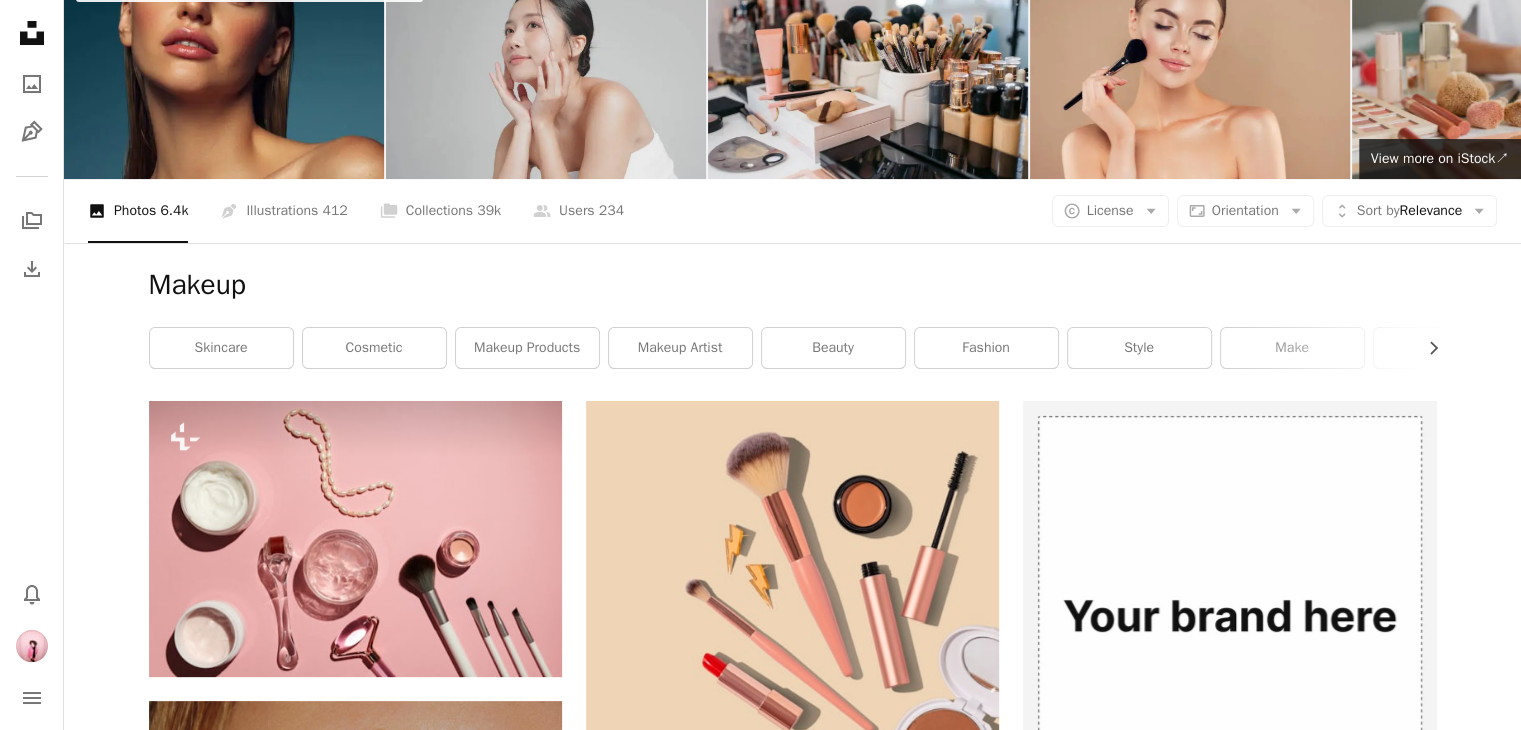 scroll, scrollTop: 0, scrollLeft: 0, axis: both 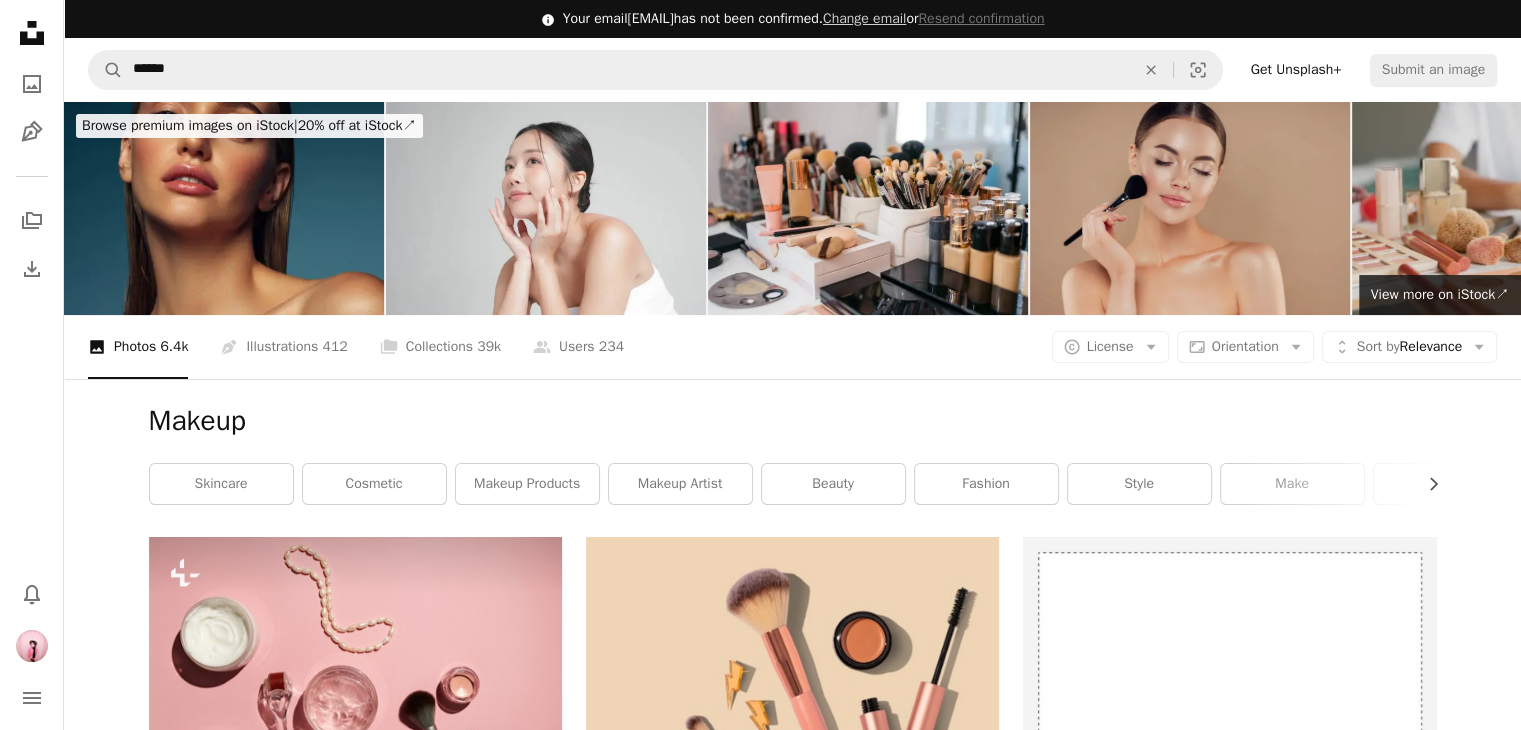 click at bounding box center [1190, 208] 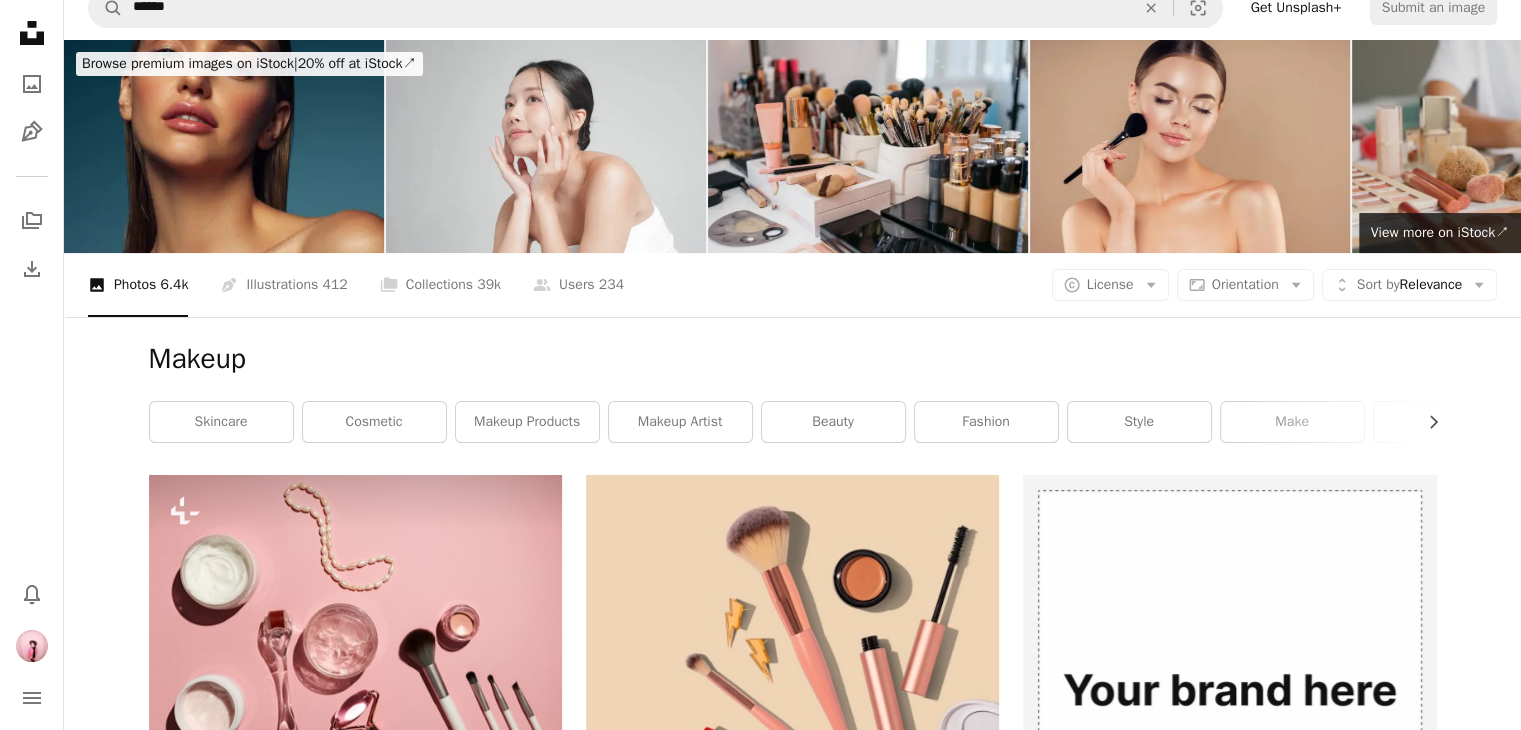 scroll, scrollTop: 0, scrollLeft: 0, axis: both 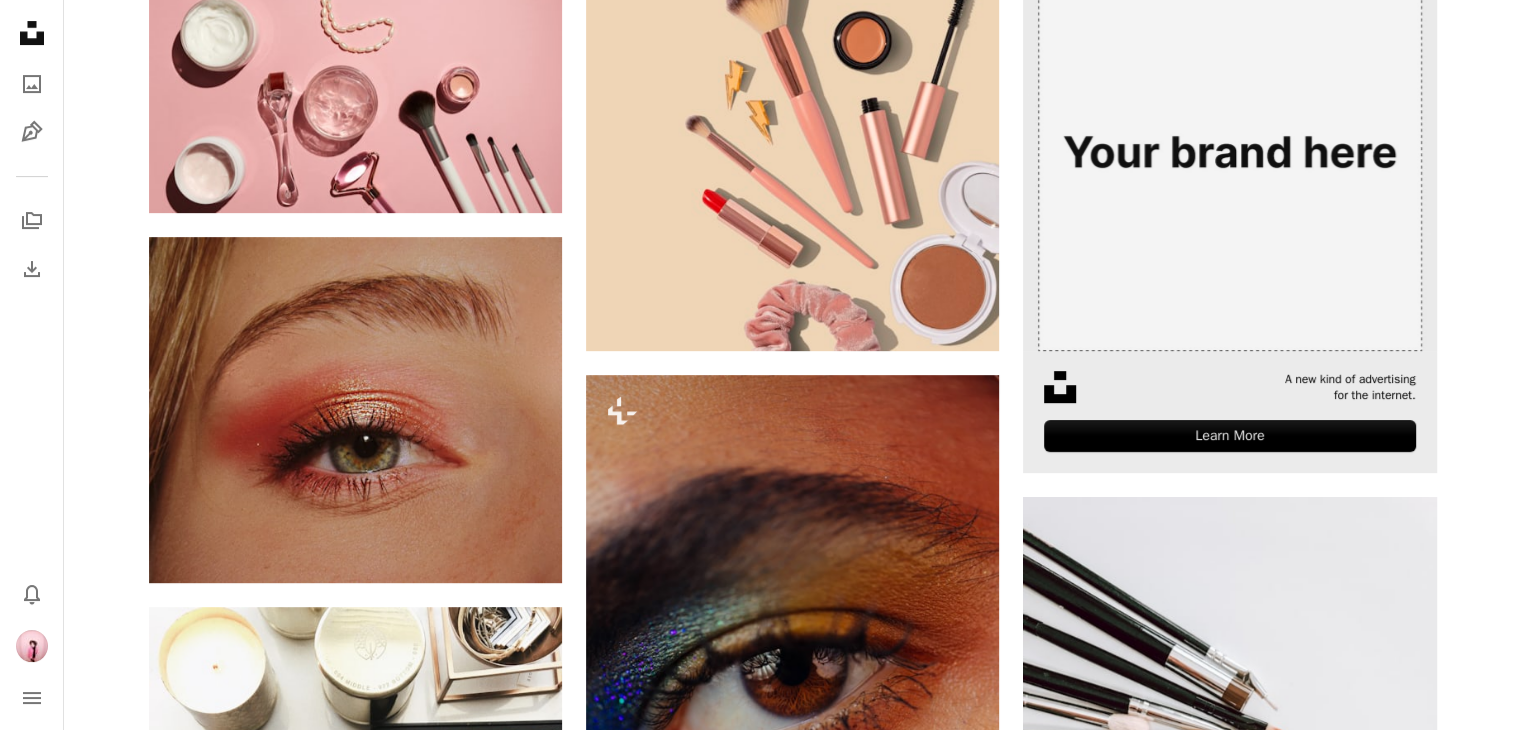 drag, startPoint x: 1535, startPoint y: 21, endPoint x: 1132, endPoint y: 195, distance: 438.95898 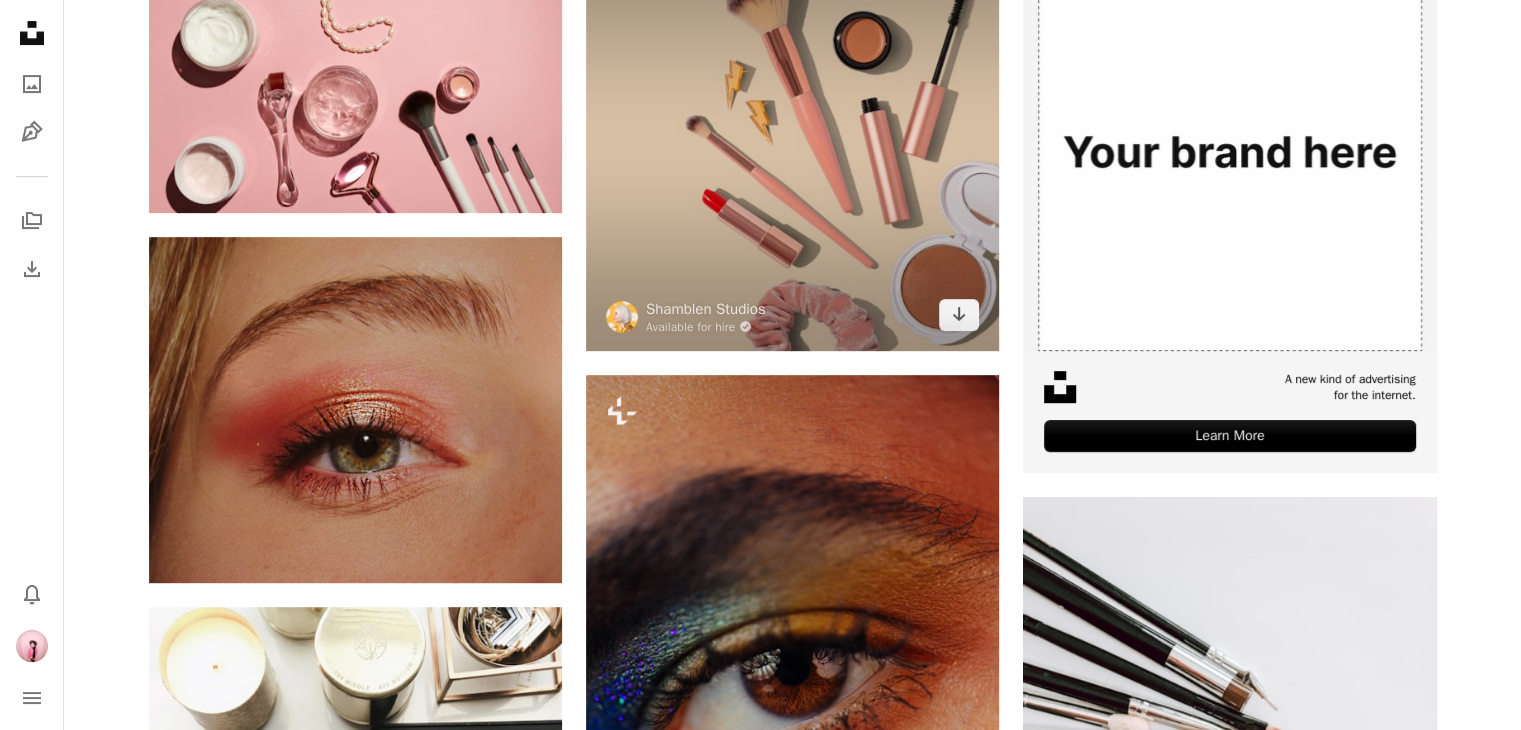 scroll, scrollTop: 0, scrollLeft: 0, axis: both 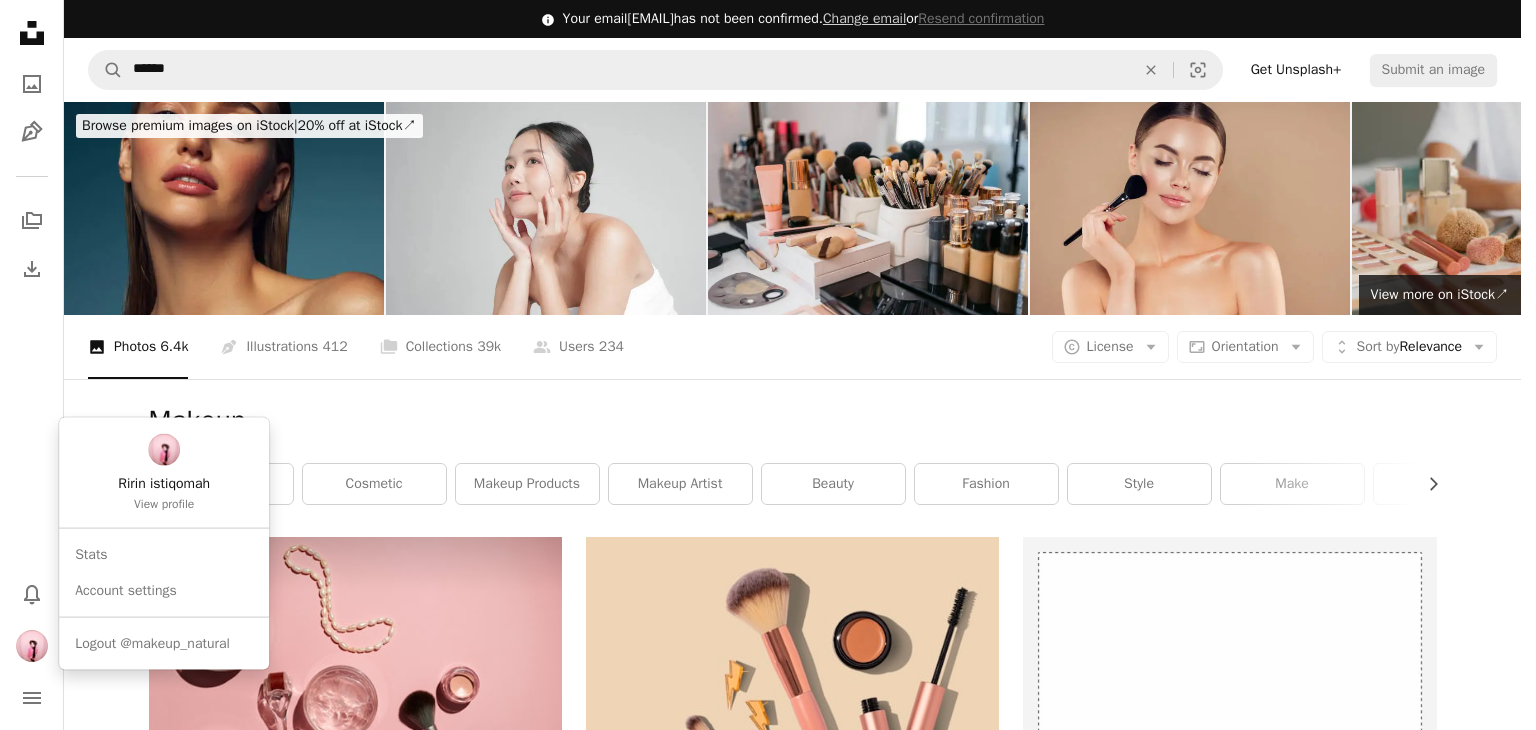 click at bounding box center (32, 646) 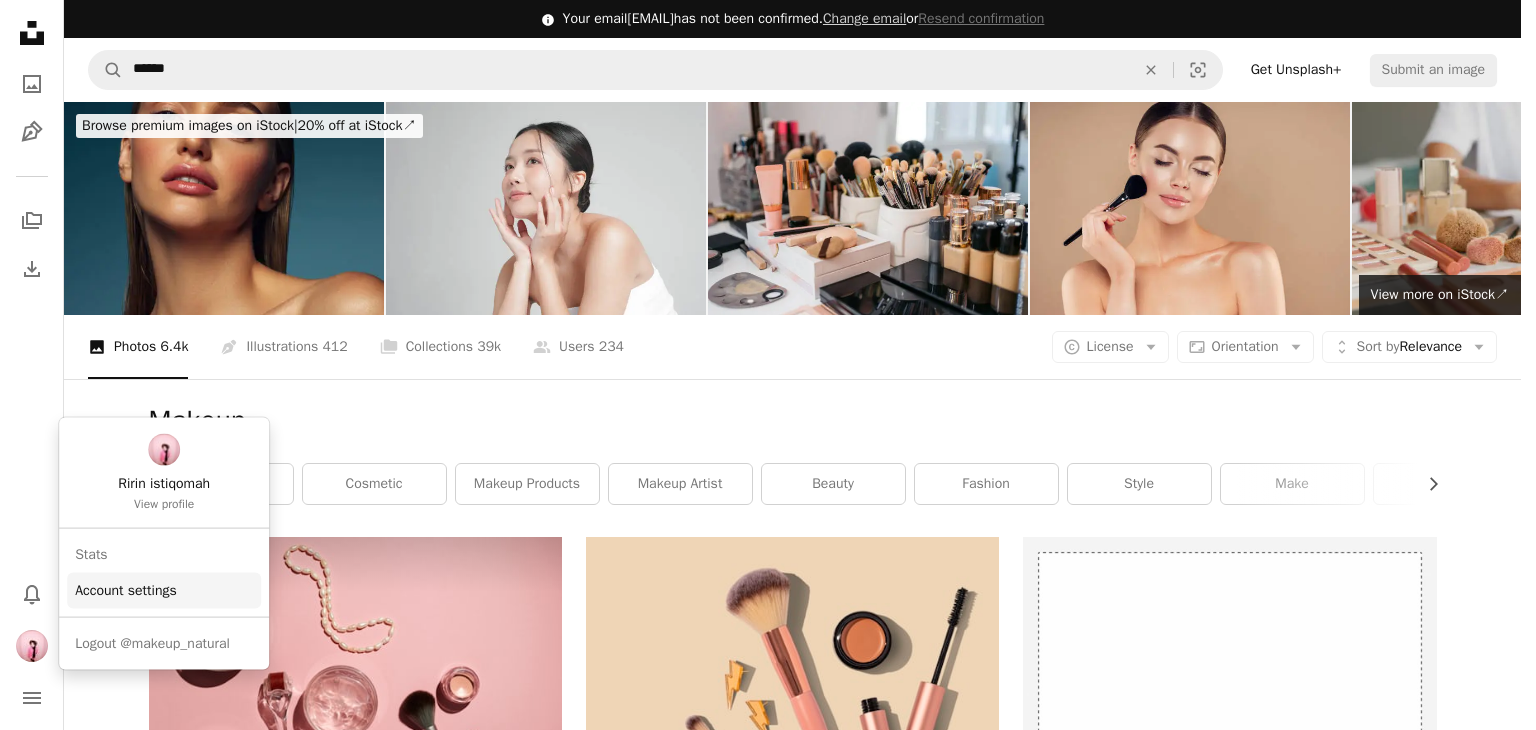click on "Account settings" at bounding box center (164, 591) 